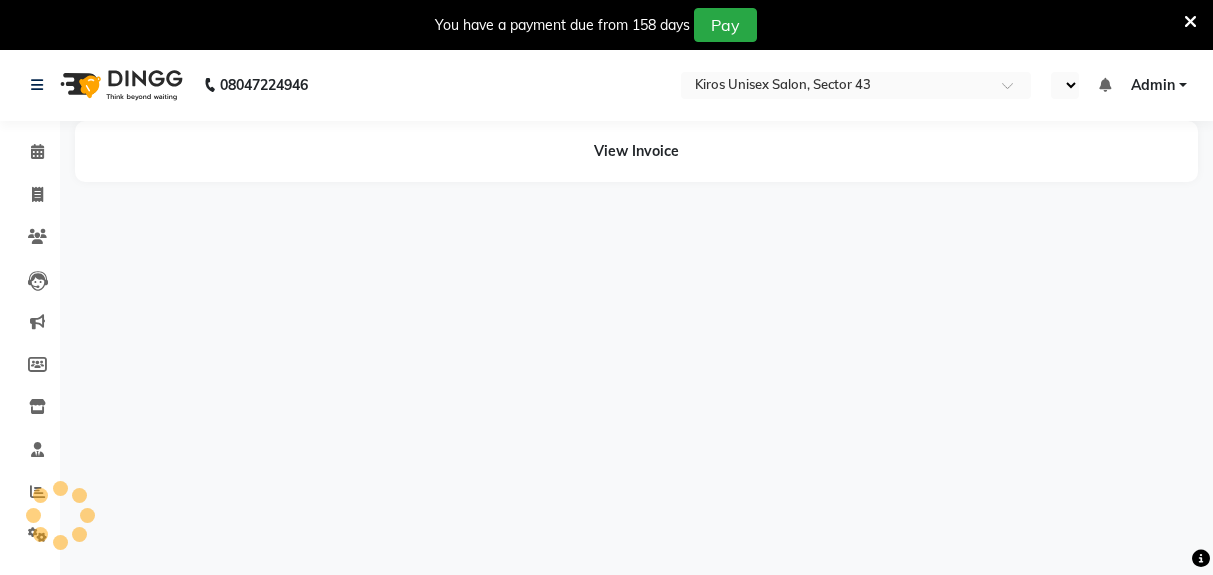select on "en" 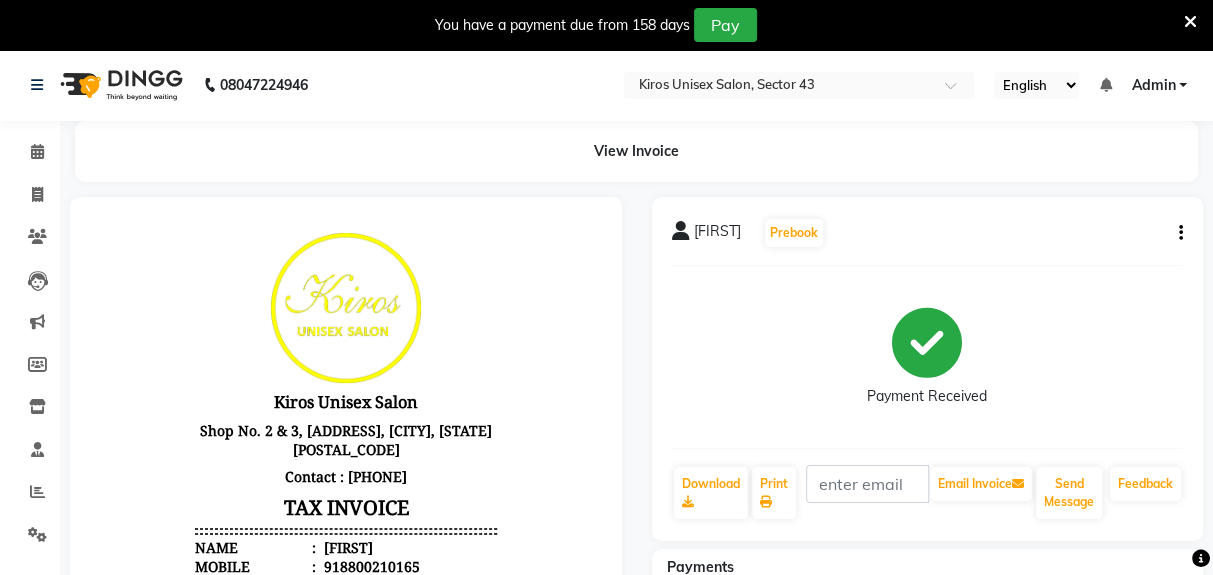 scroll, scrollTop: 0, scrollLeft: 0, axis: both 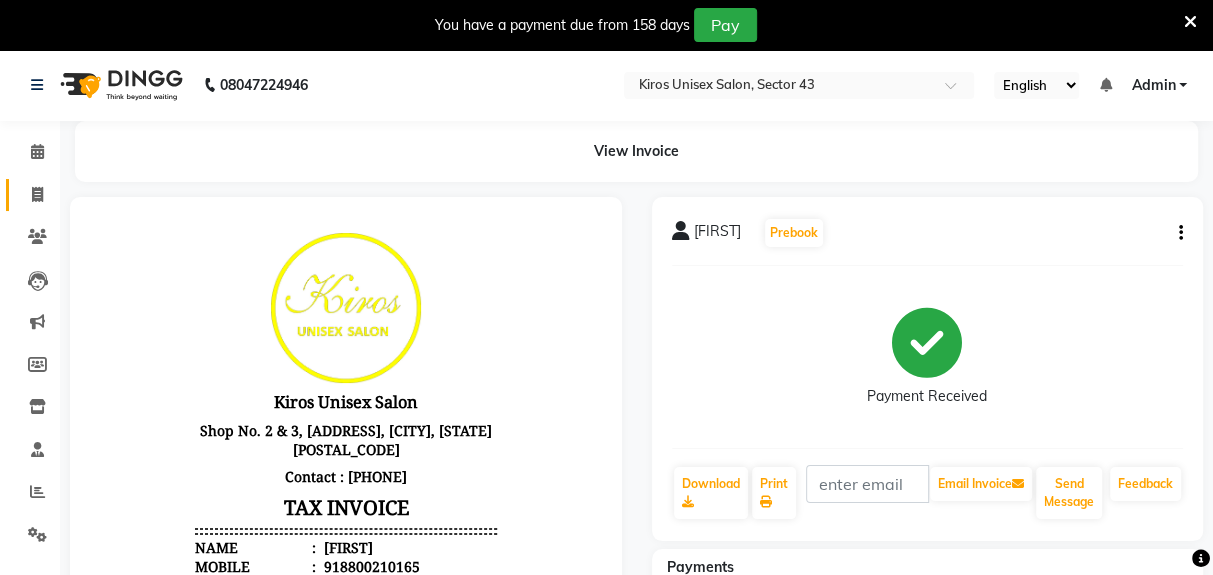 click 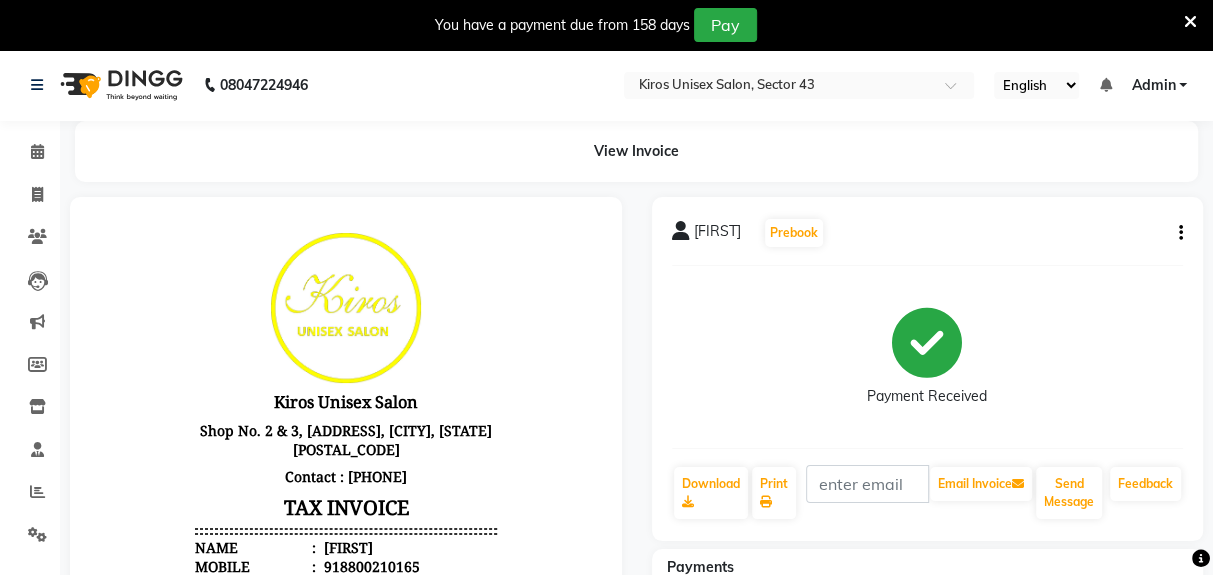 select on "service" 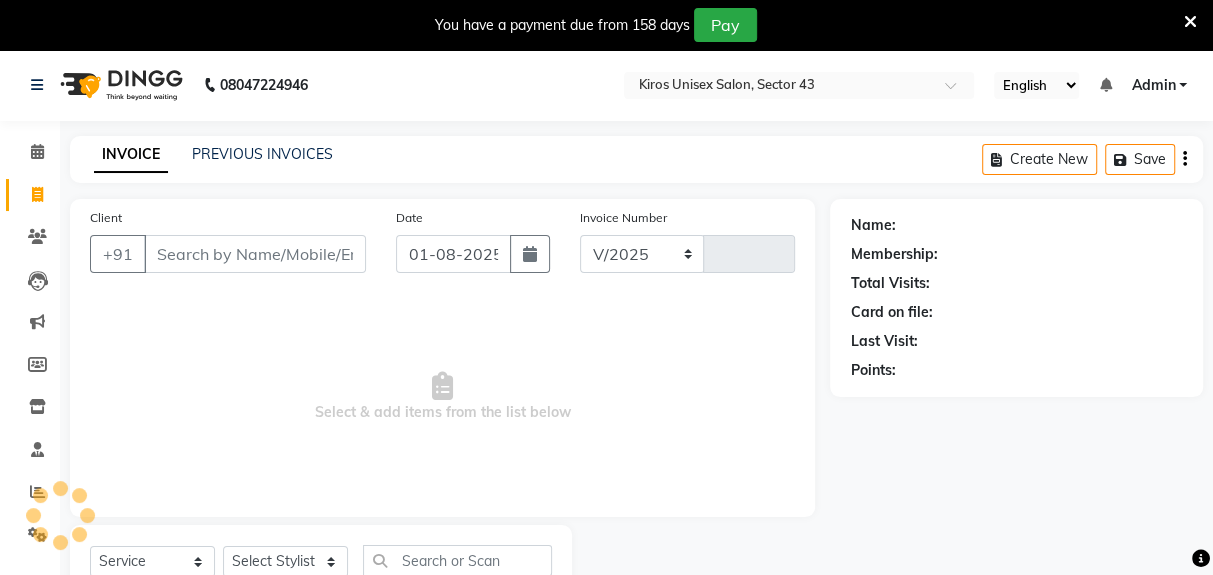 select on "5694" 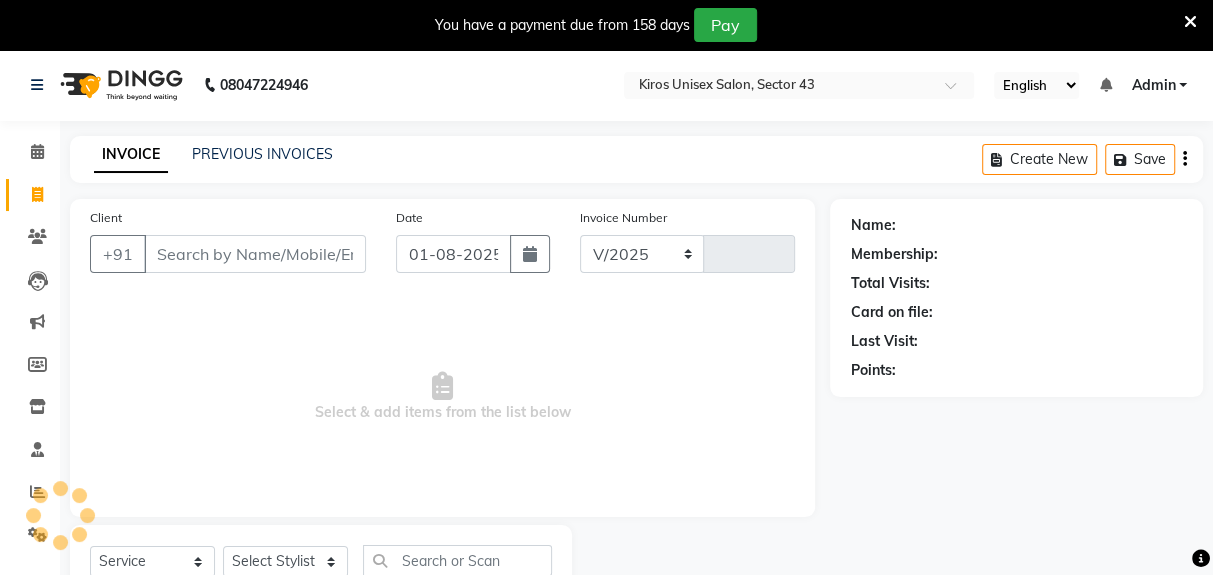 type on "3099" 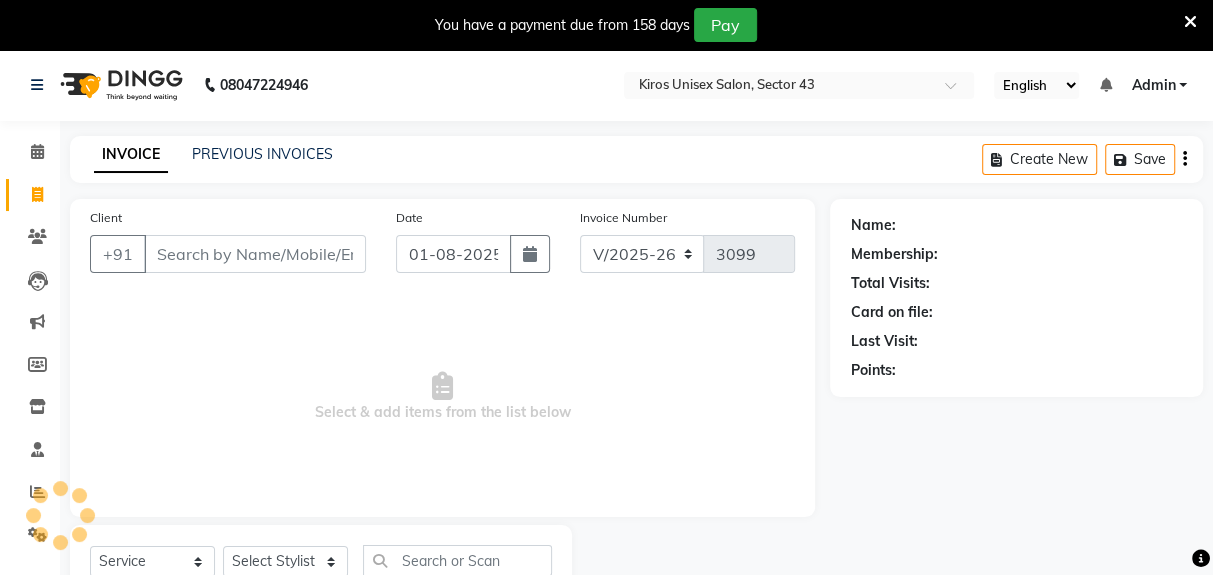 scroll, scrollTop: 73, scrollLeft: 0, axis: vertical 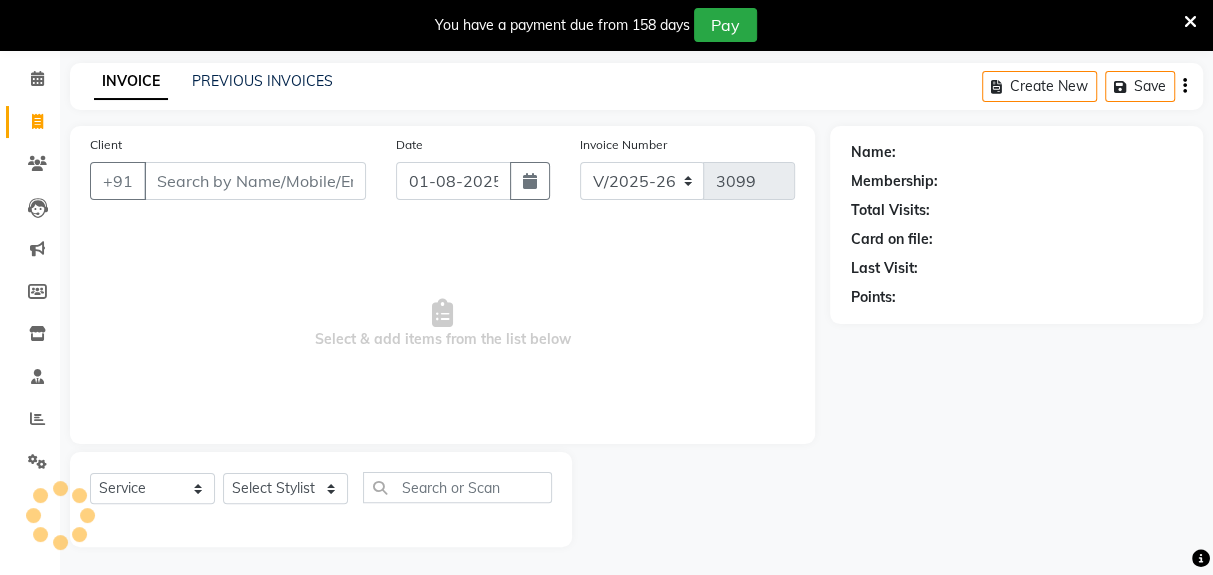 click on "Client" at bounding box center (255, 181) 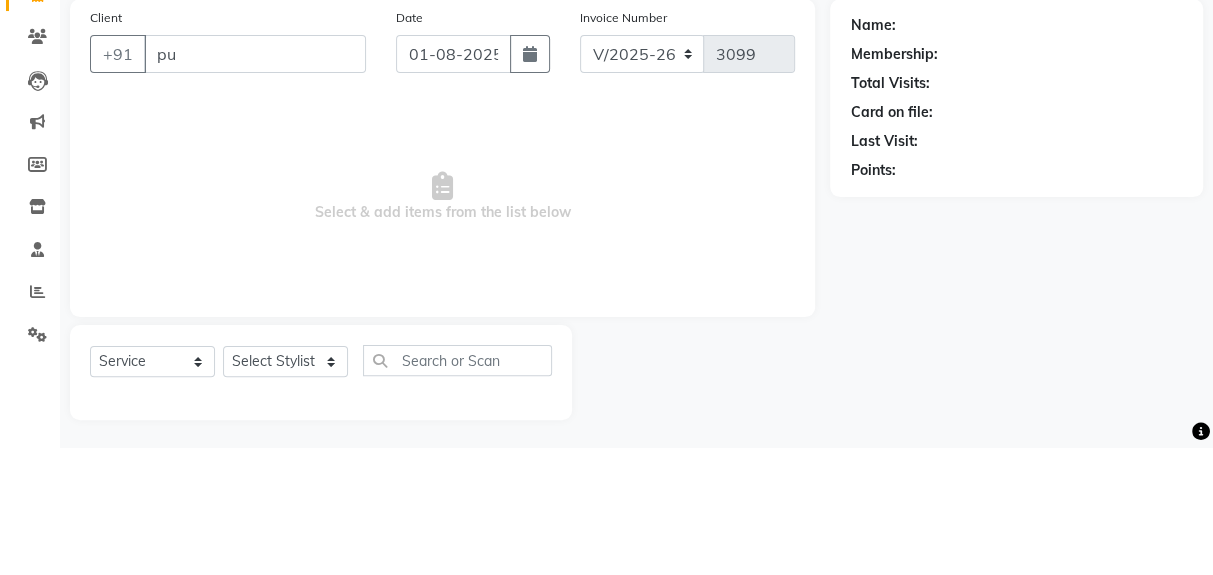 scroll, scrollTop: 73, scrollLeft: 0, axis: vertical 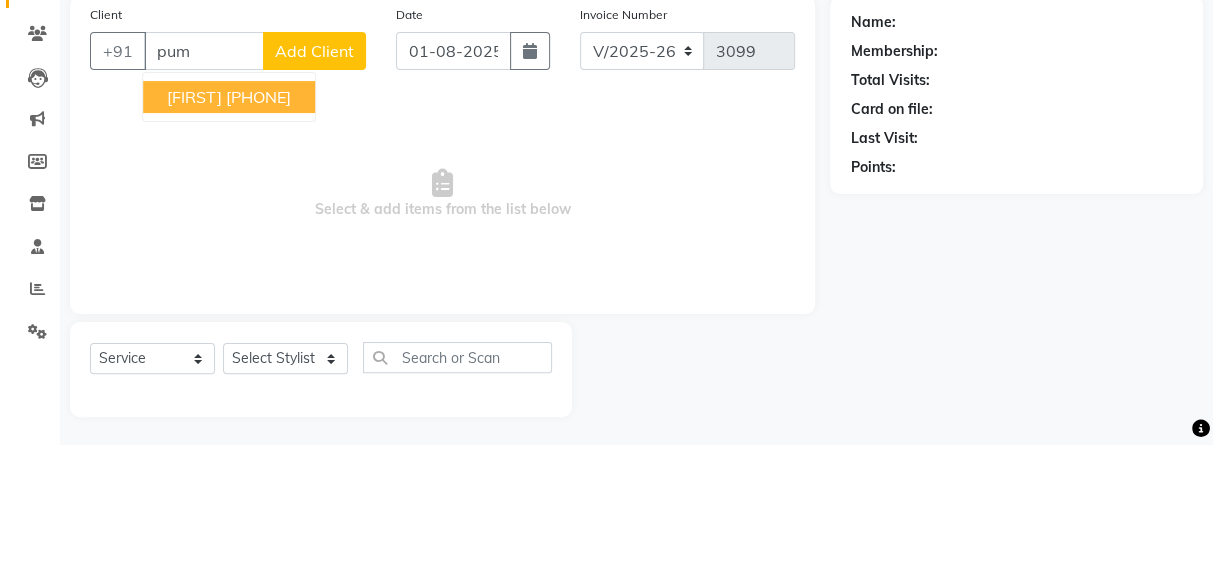 click on "[PHONE]" at bounding box center [258, 227] 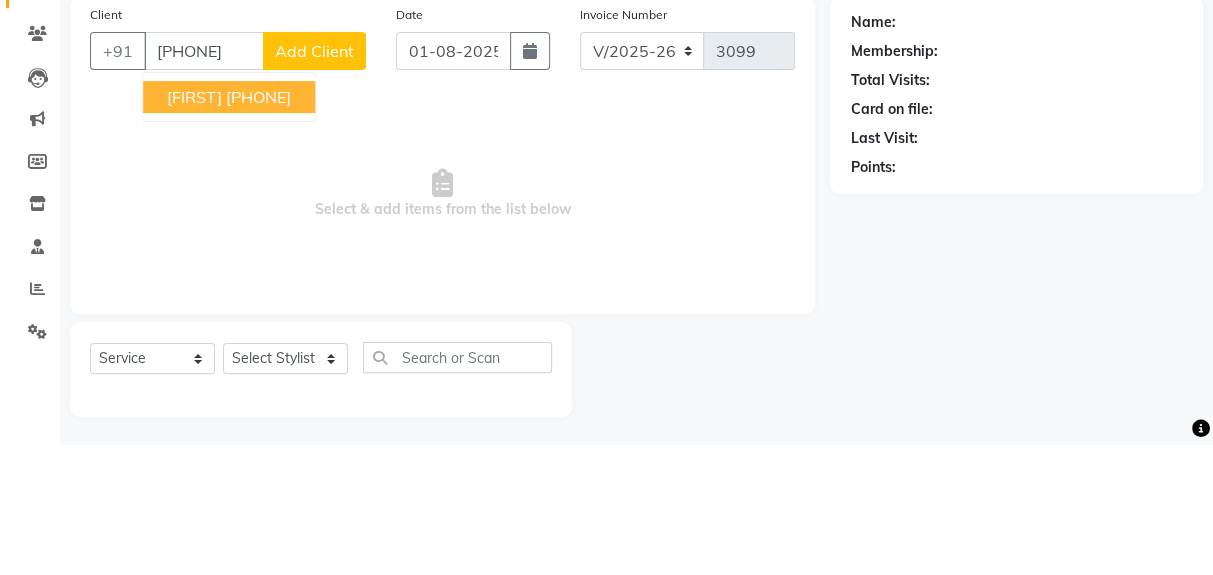 type on "[PHONE]" 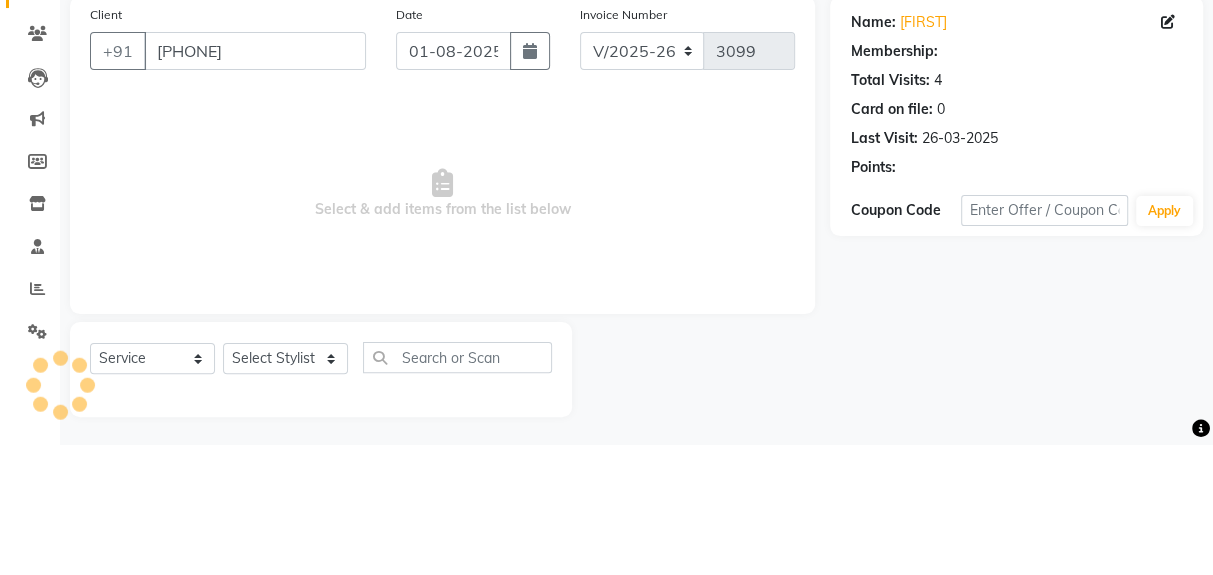 scroll, scrollTop: 73, scrollLeft: 0, axis: vertical 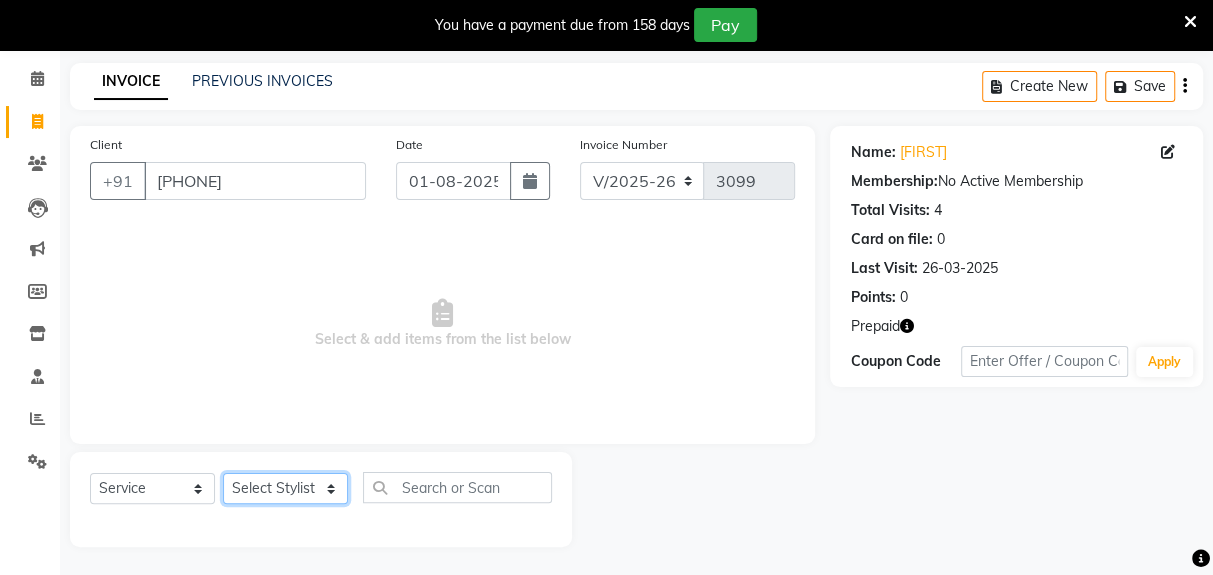 click on "Select Stylist [FIRST] [FIRST] [FIRST] [FIRST] [FIRST] [FIRST] [FIRST] [FIRST] [FIRST] [FIRST]" 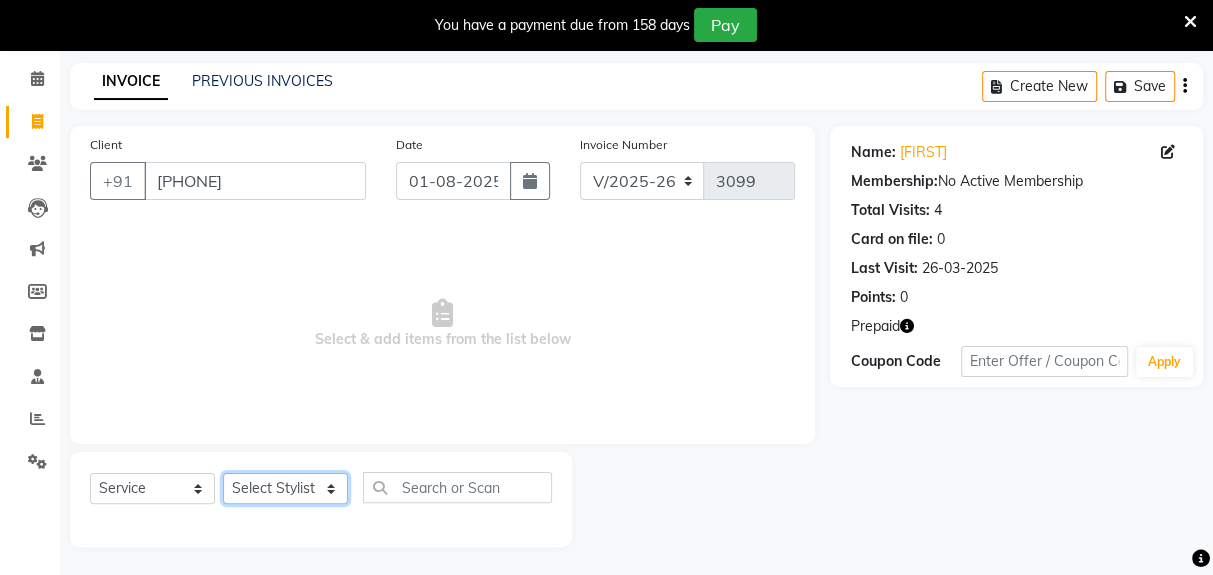 select on "39647" 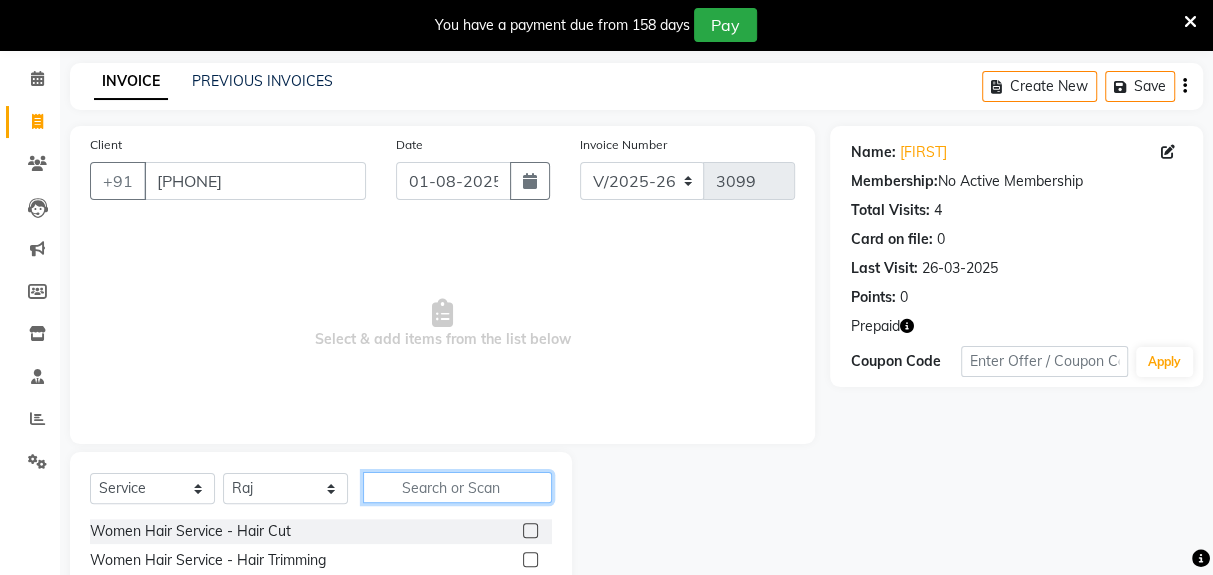 click 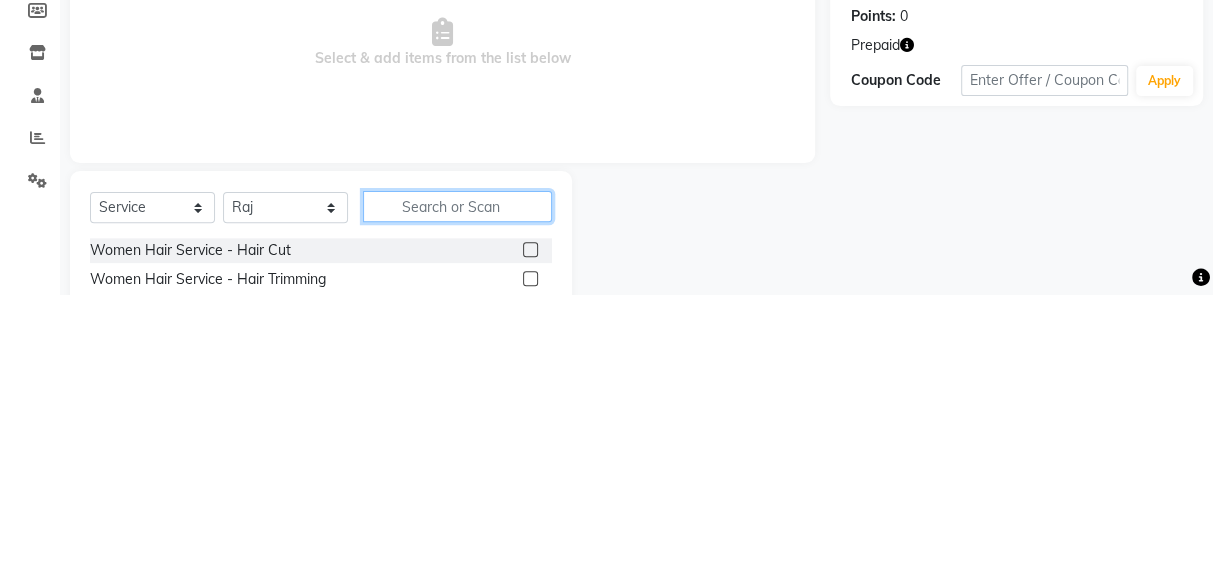 scroll, scrollTop: 123, scrollLeft: 0, axis: vertical 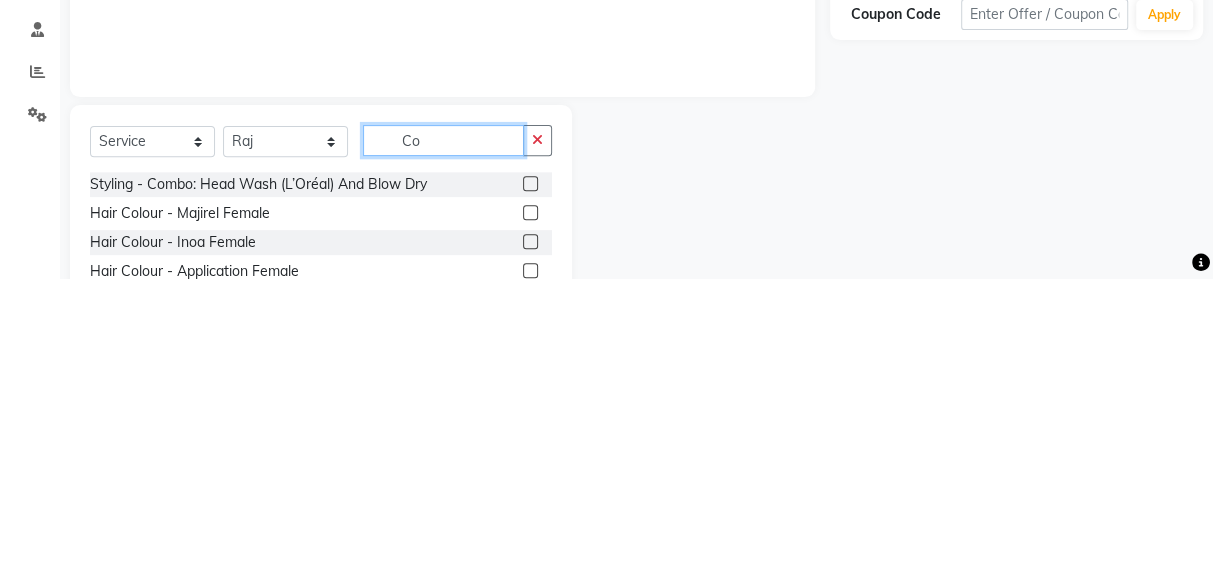 type on "Co" 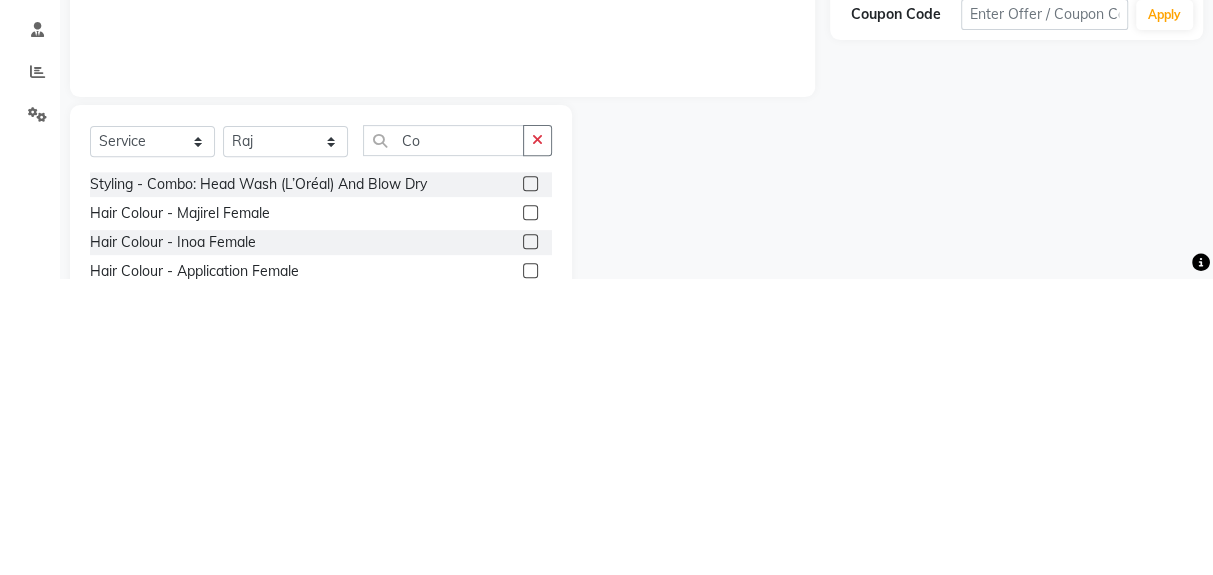 click on "Hair Colour - Majirel Female" 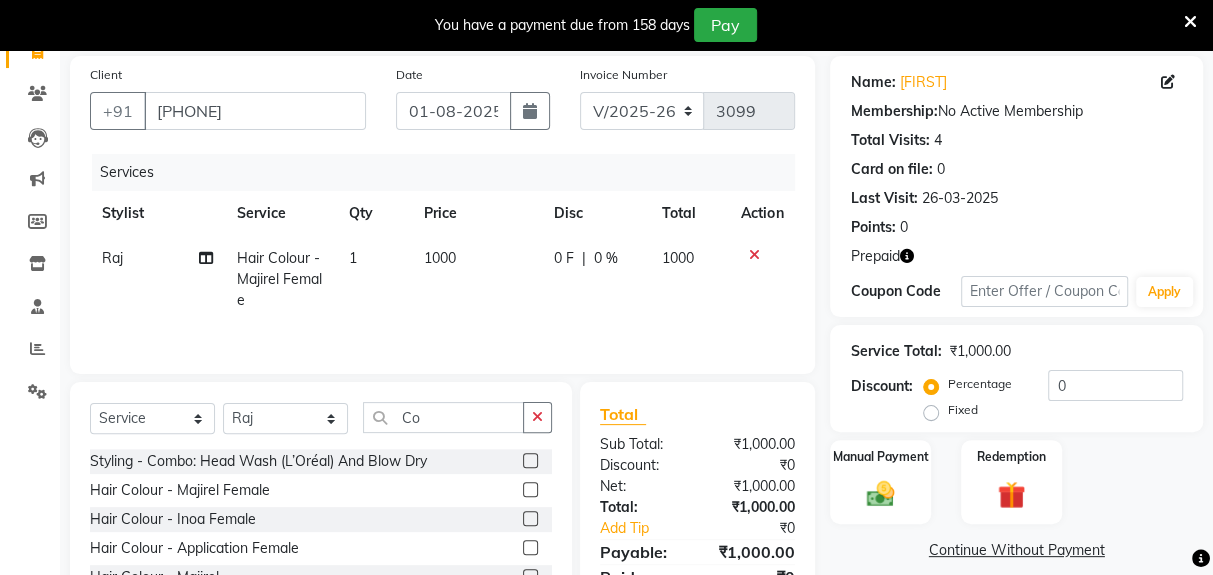 scroll, scrollTop: 149, scrollLeft: 0, axis: vertical 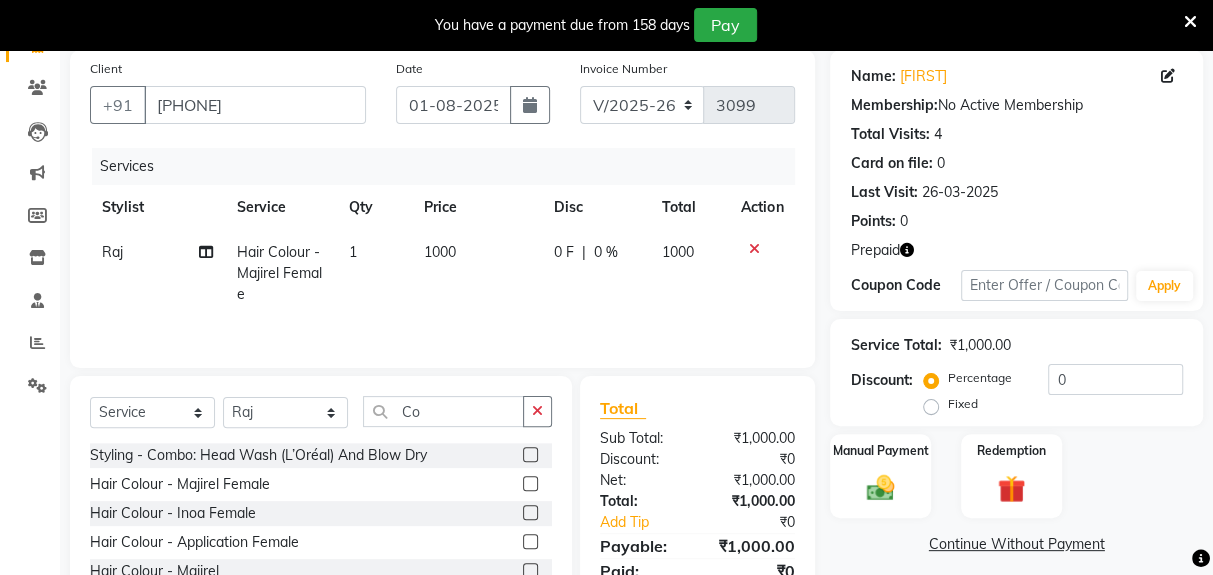 click on "Hair Colour - Majirel Female" 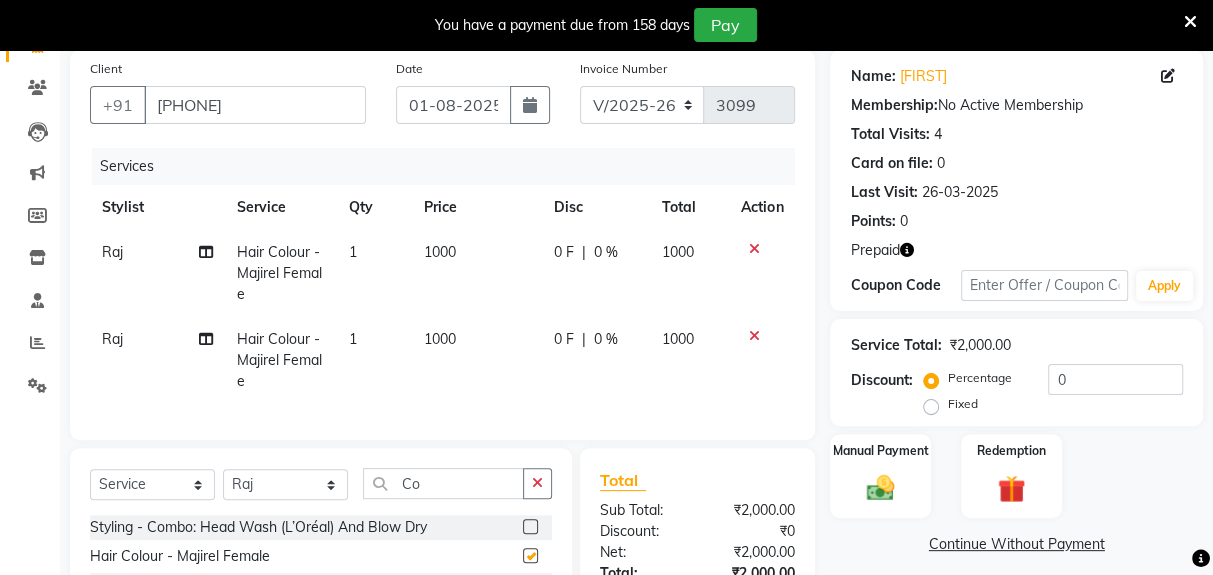checkbox on "false" 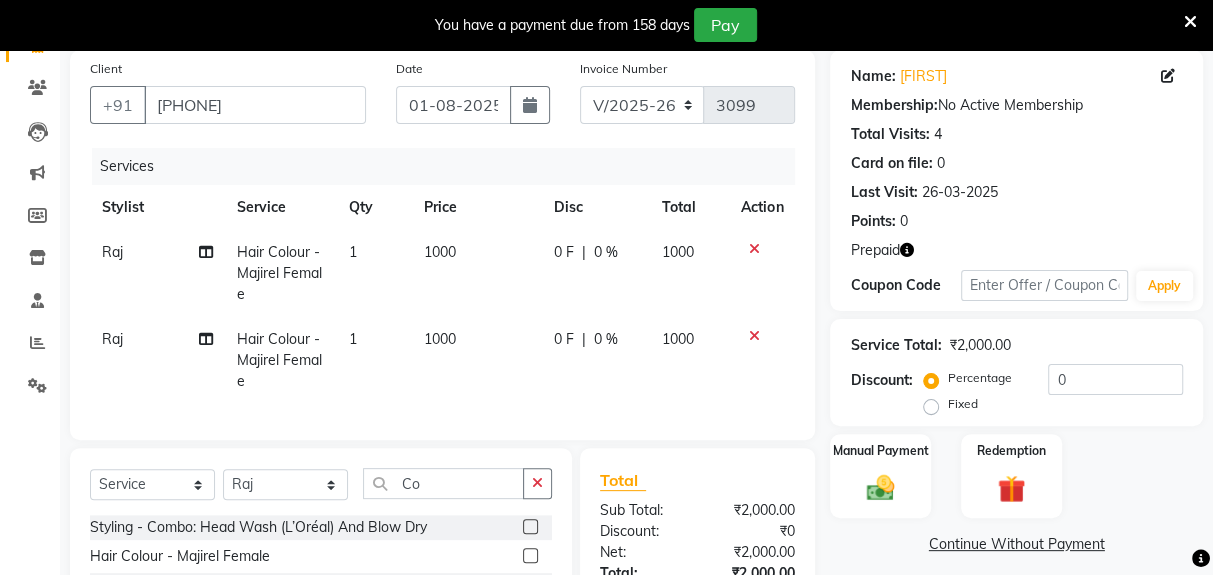 click 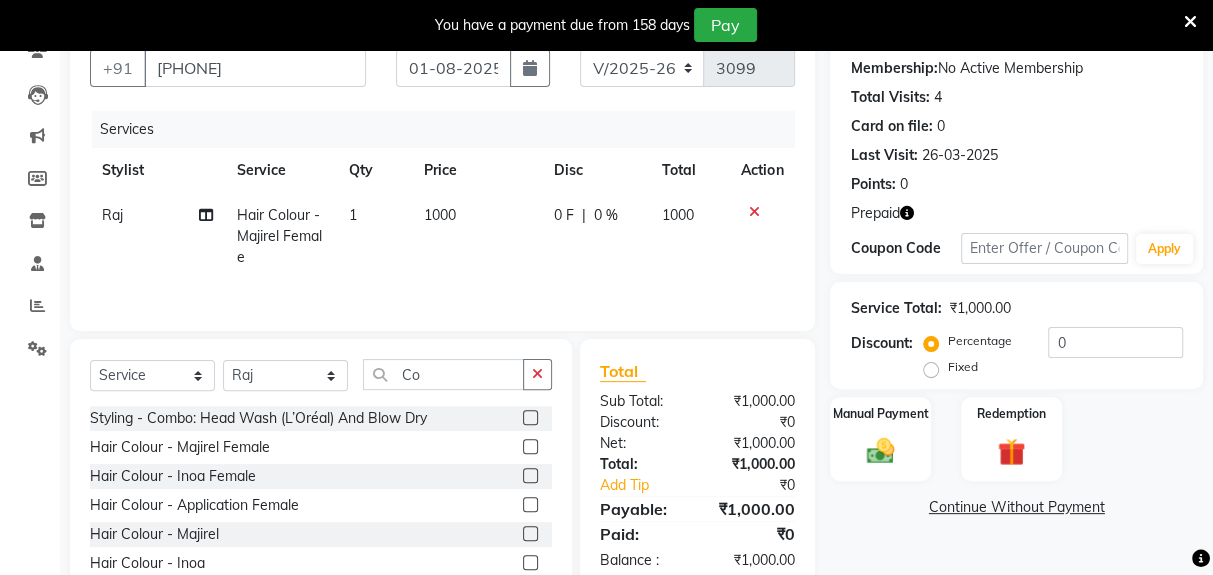 scroll, scrollTop: 186, scrollLeft: 0, axis: vertical 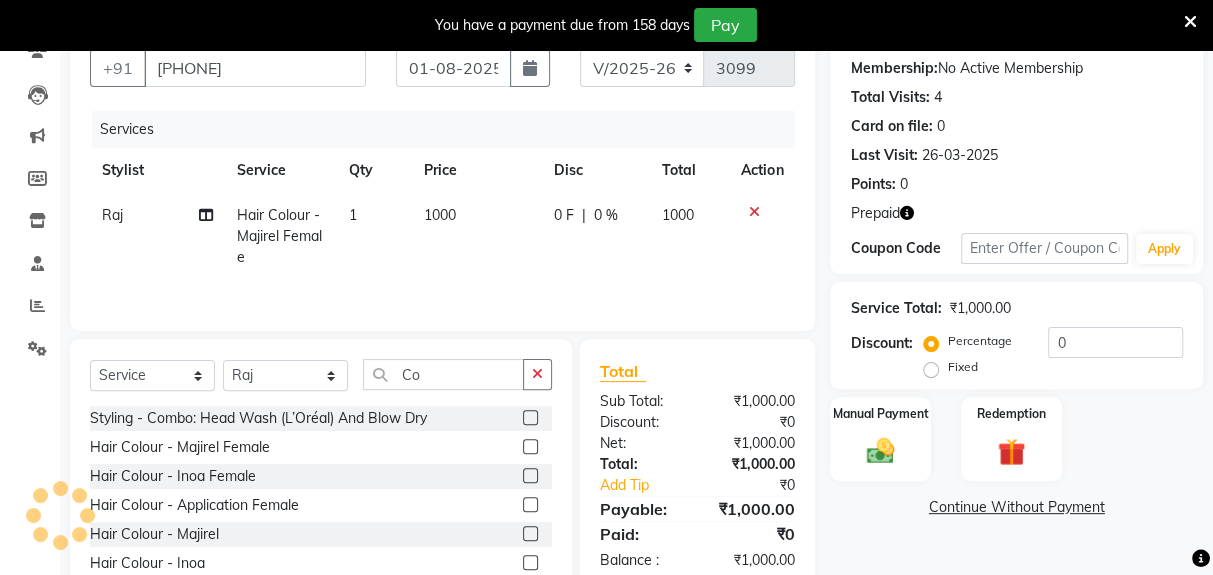 click on "Name: [FIRST] Membership: No Active Membership Total Visits: 4 Card on file: 0 Last Visit: [DATE] Points: 0 Prepaid Coupon Code Apply Service Total: ₹1,000.00 Discount: Percentage Fixed 0 Manual Payment Redemption Continue Without Payment" 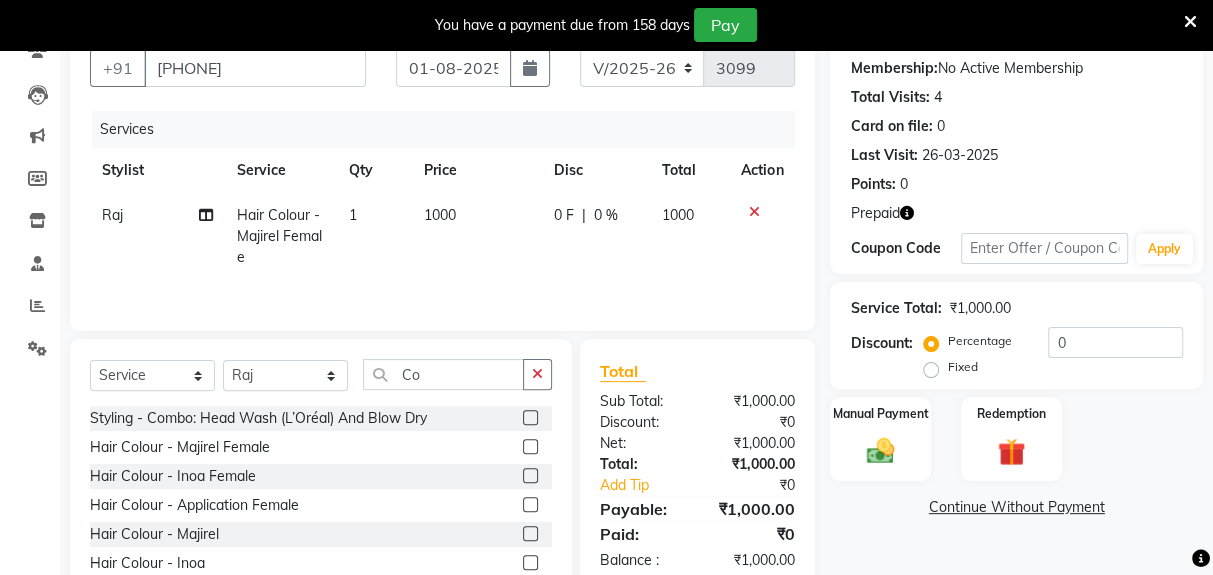 click 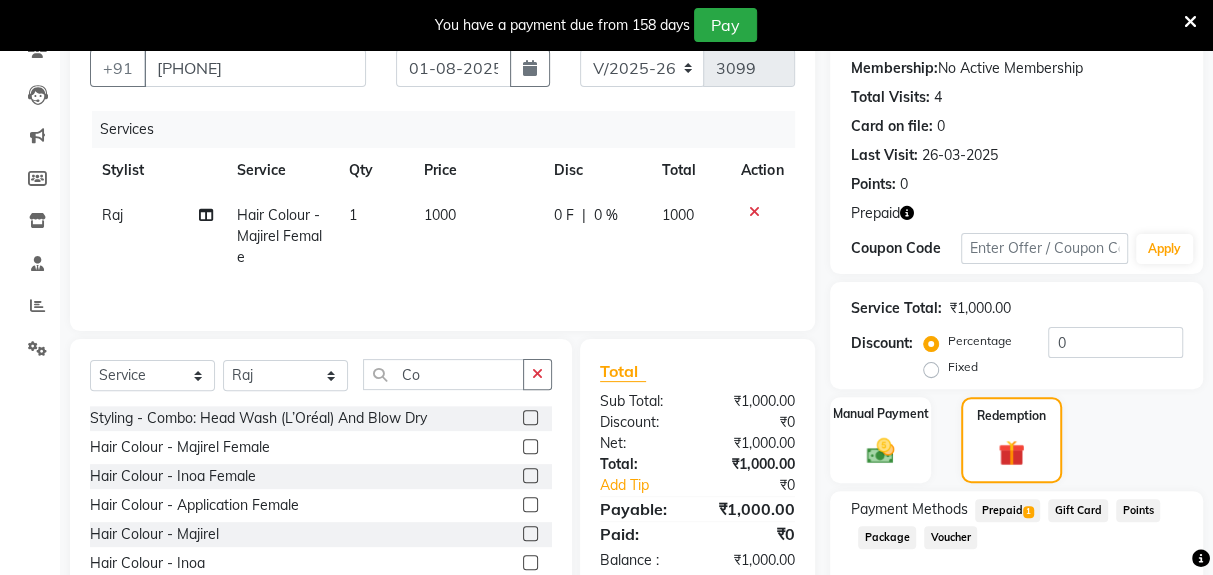 click on "Prepaid  1" 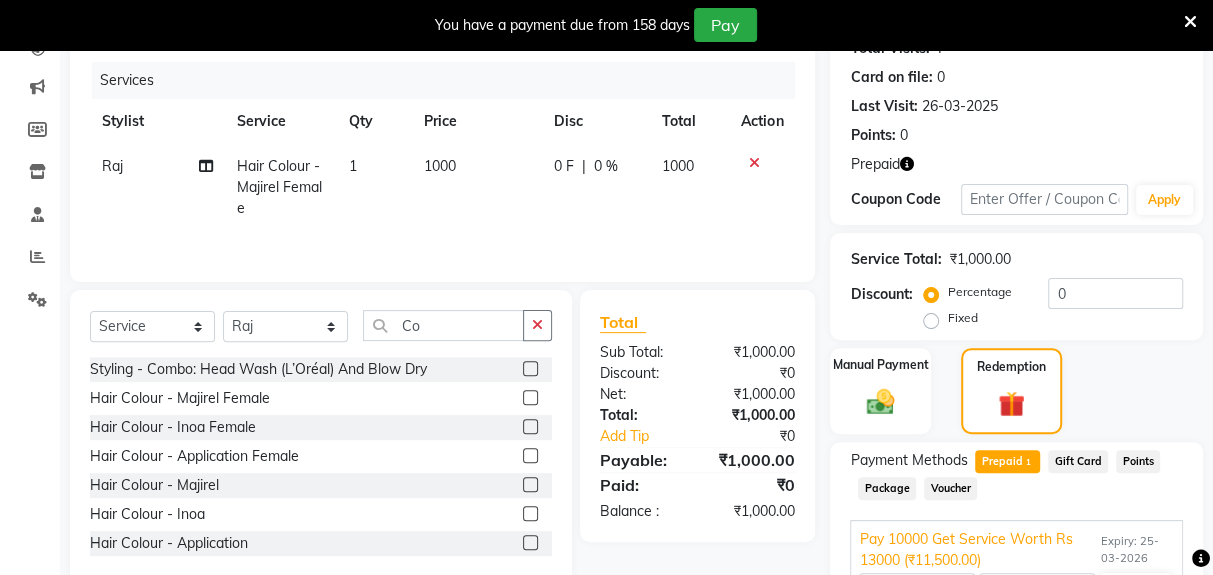 scroll, scrollTop: 268, scrollLeft: 0, axis: vertical 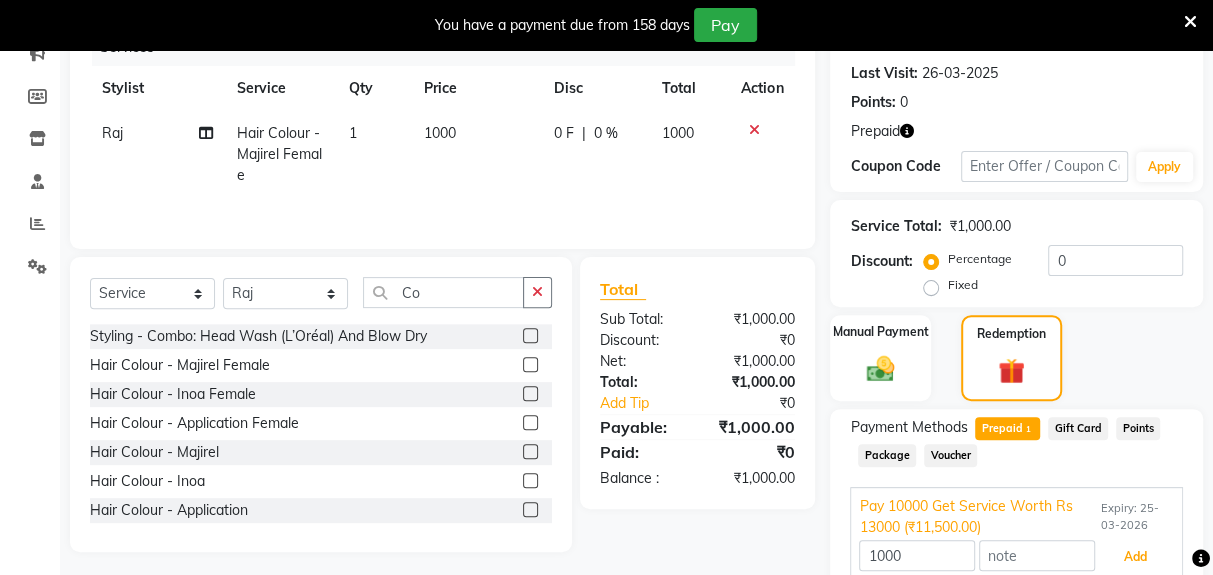 click on "Add" at bounding box center (1135, 557) 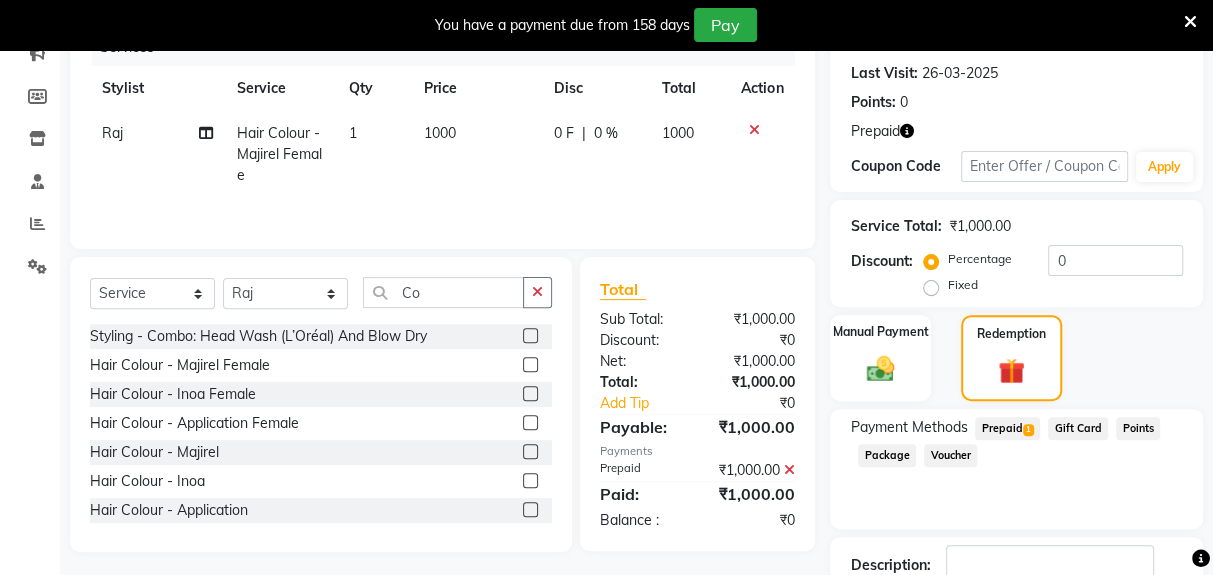scroll, scrollTop: 317, scrollLeft: 0, axis: vertical 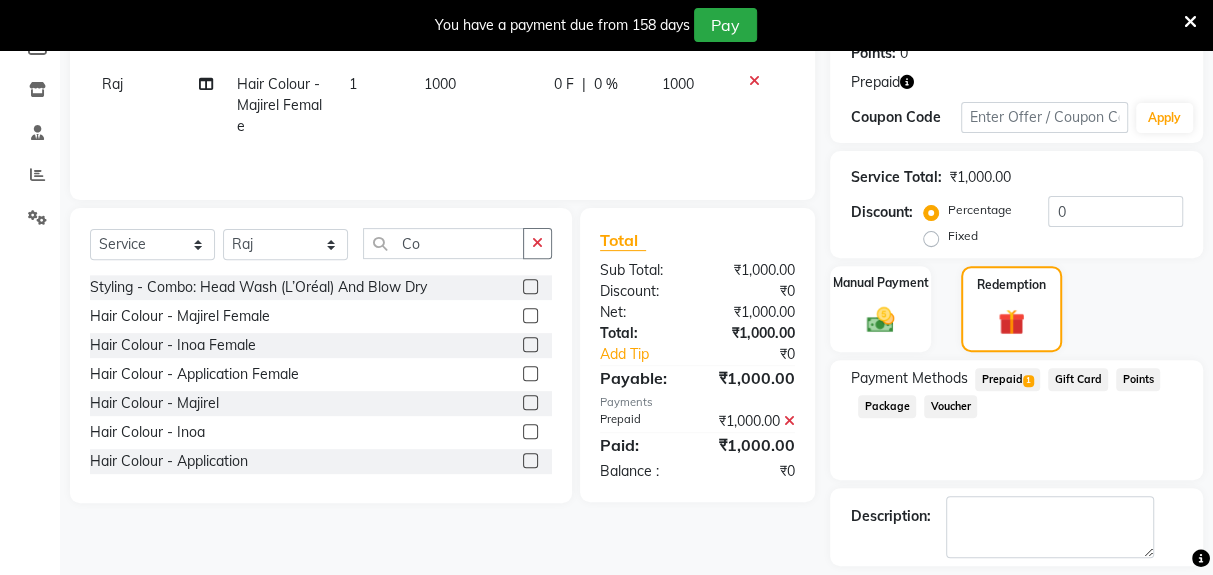 click on "Checkout" 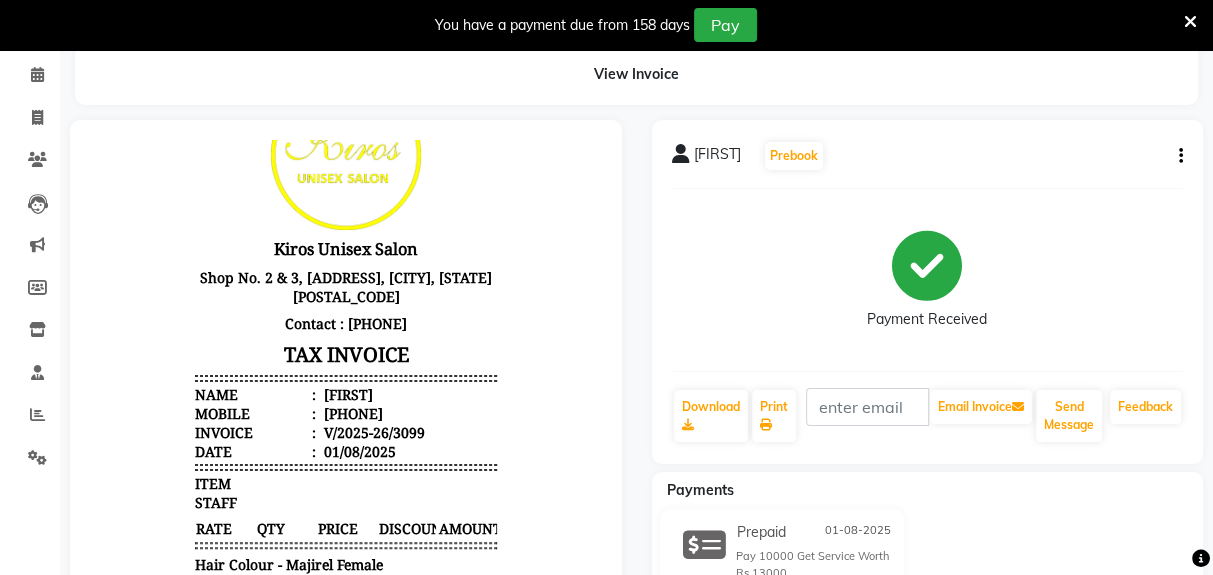 scroll, scrollTop: 75, scrollLeft: 0, axis: vertical 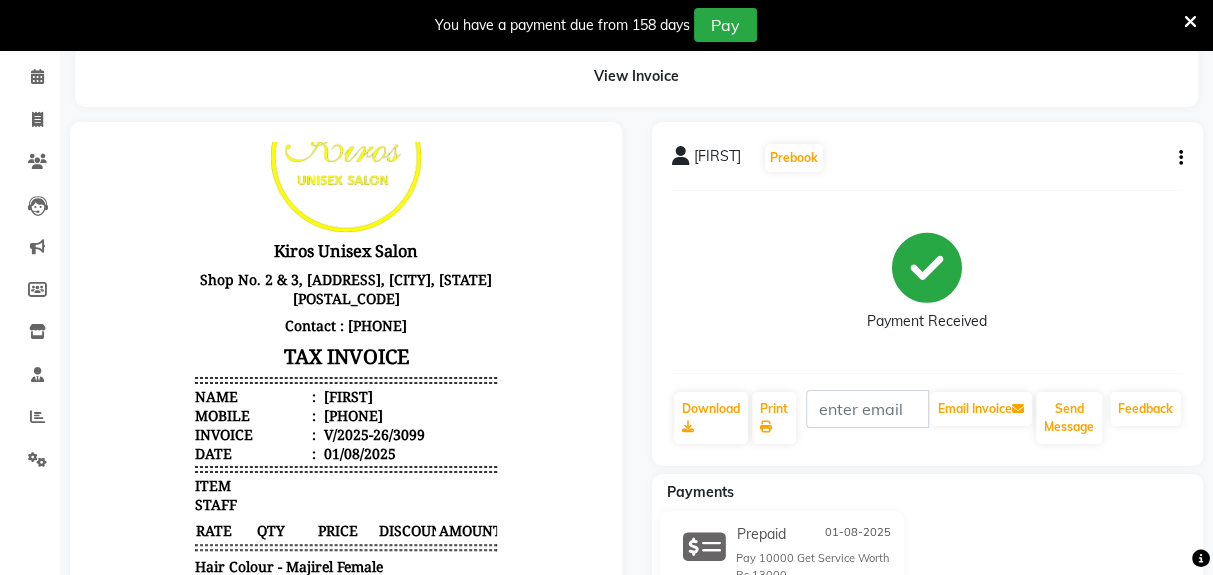 click on "[PHONE]" at bounding box center (351, 415) 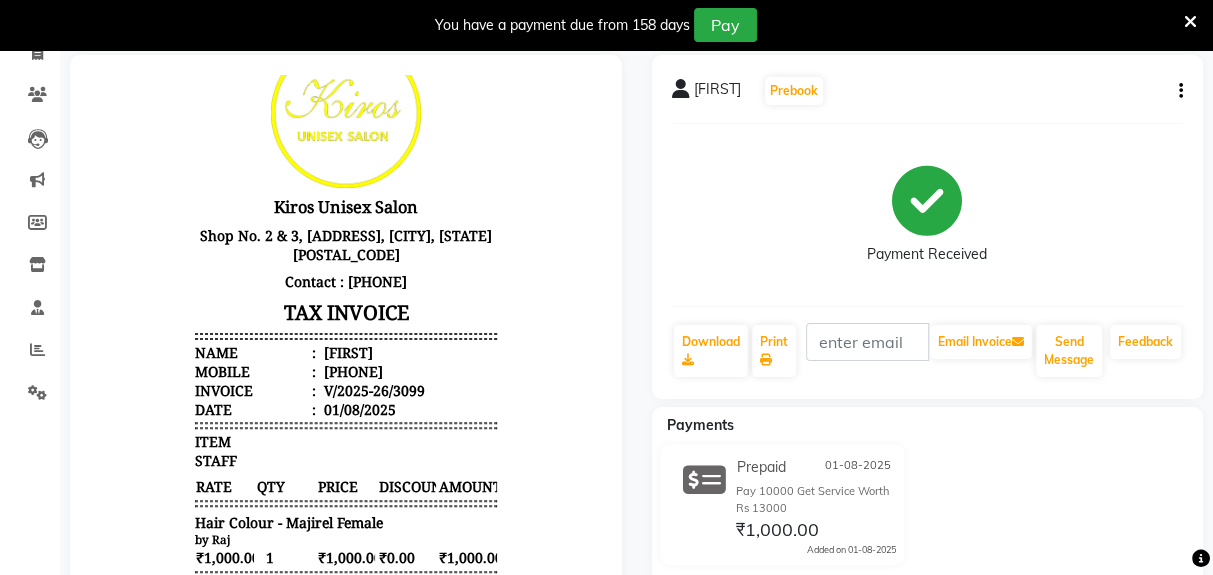 scroll, scrollTop: 0, scrollLeft: 0, axis: both 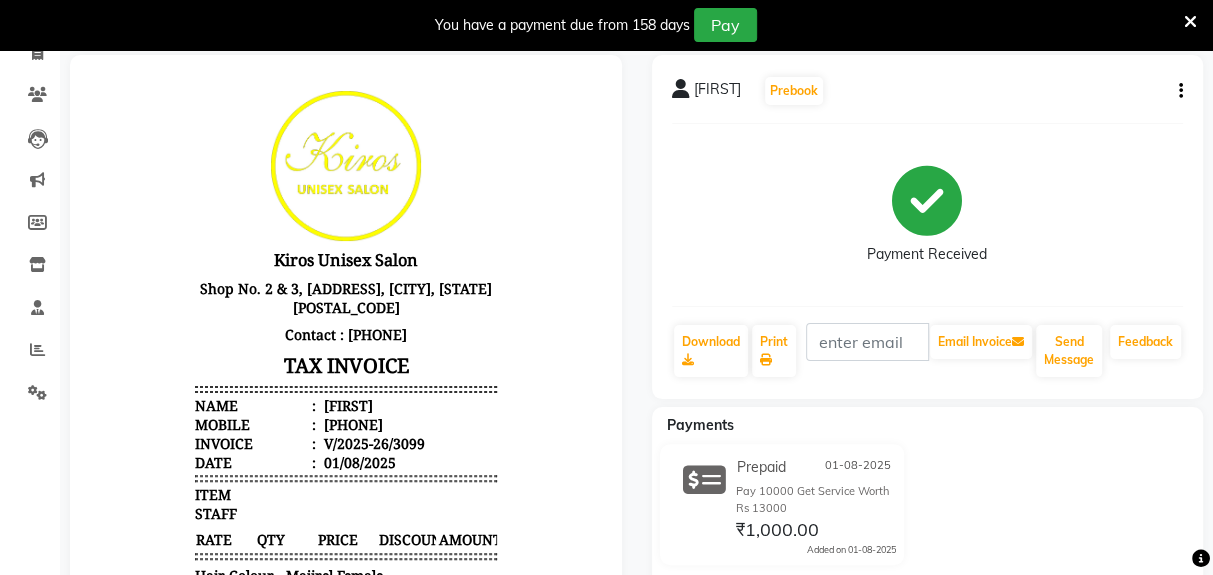 click 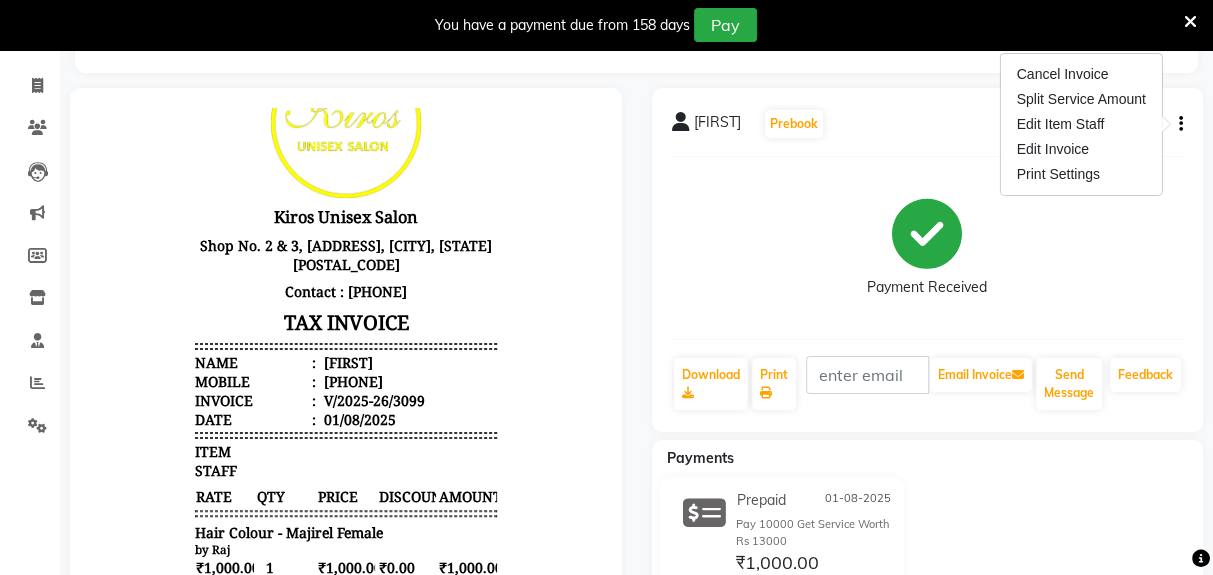 scroll, scrollTop: 369, scrollLeft: 0, axis: vertical 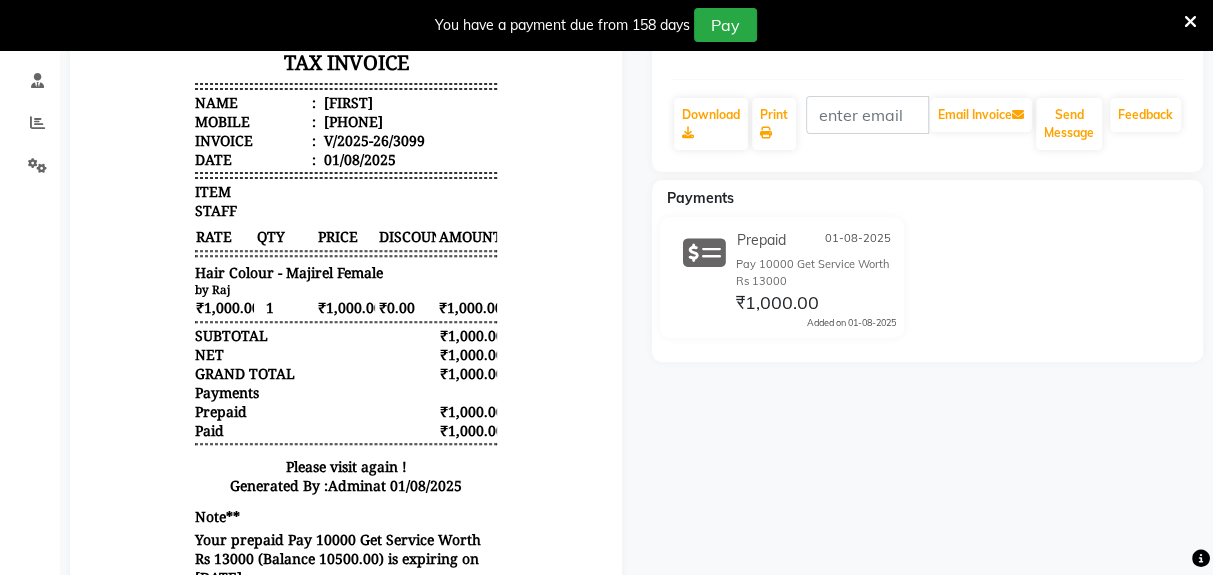 select on "service" 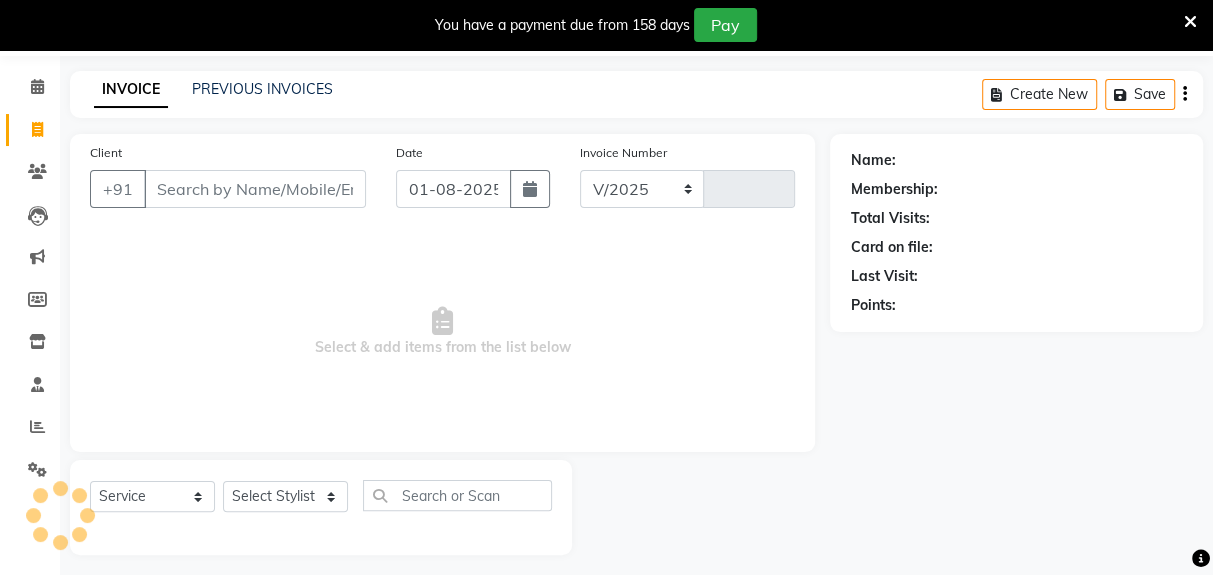 select on "5694" 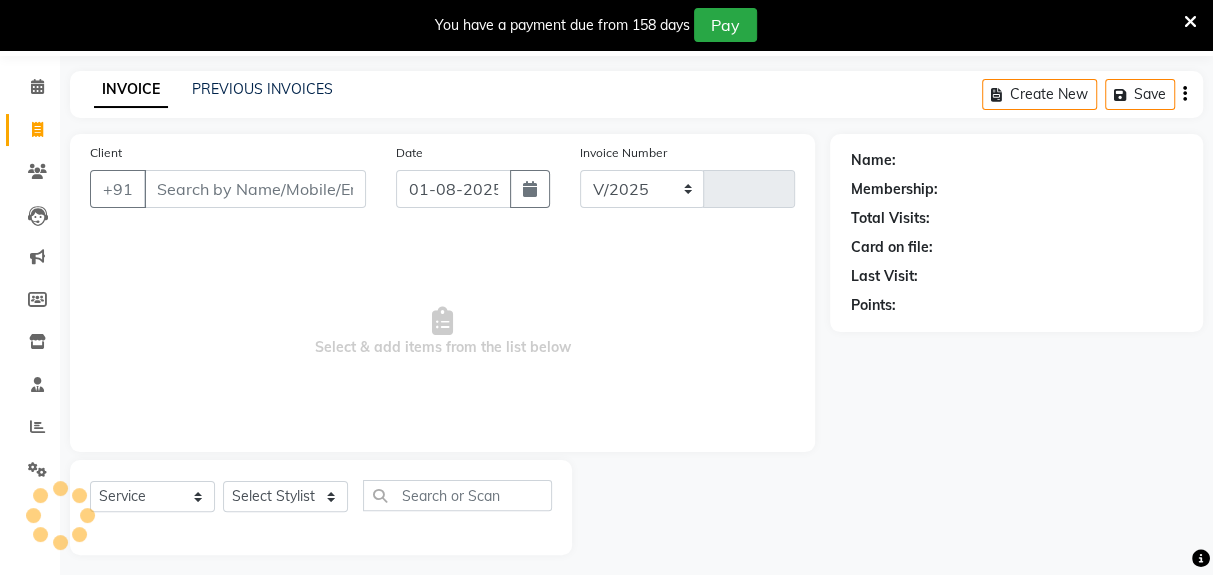 type on "3100" 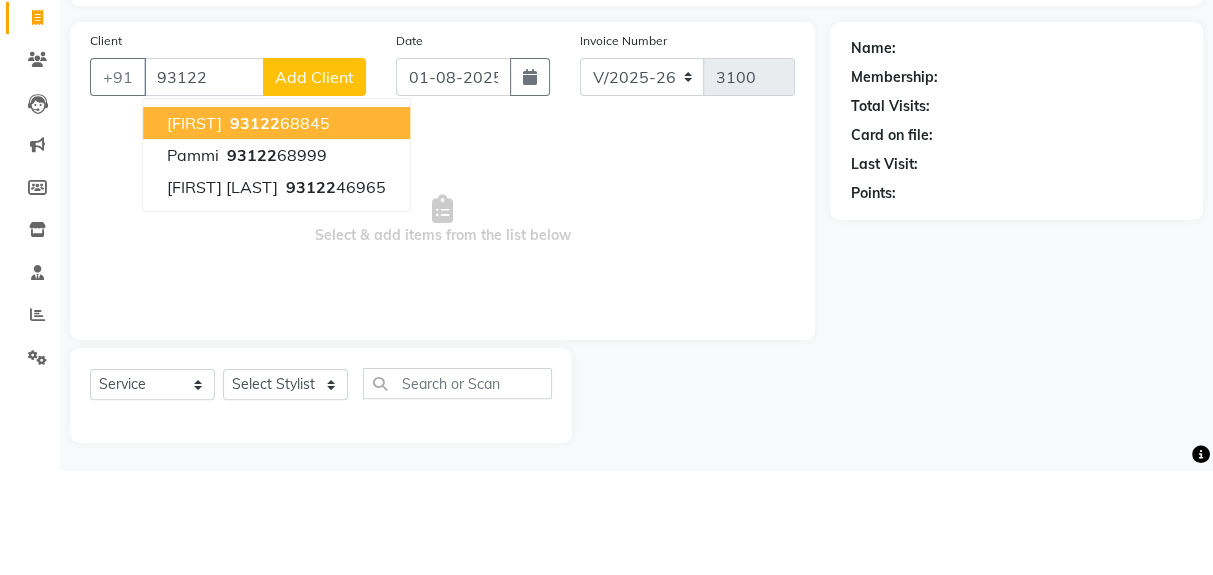 scroll, scrollTop: 73, scrollLeft: 0, axis: vertical 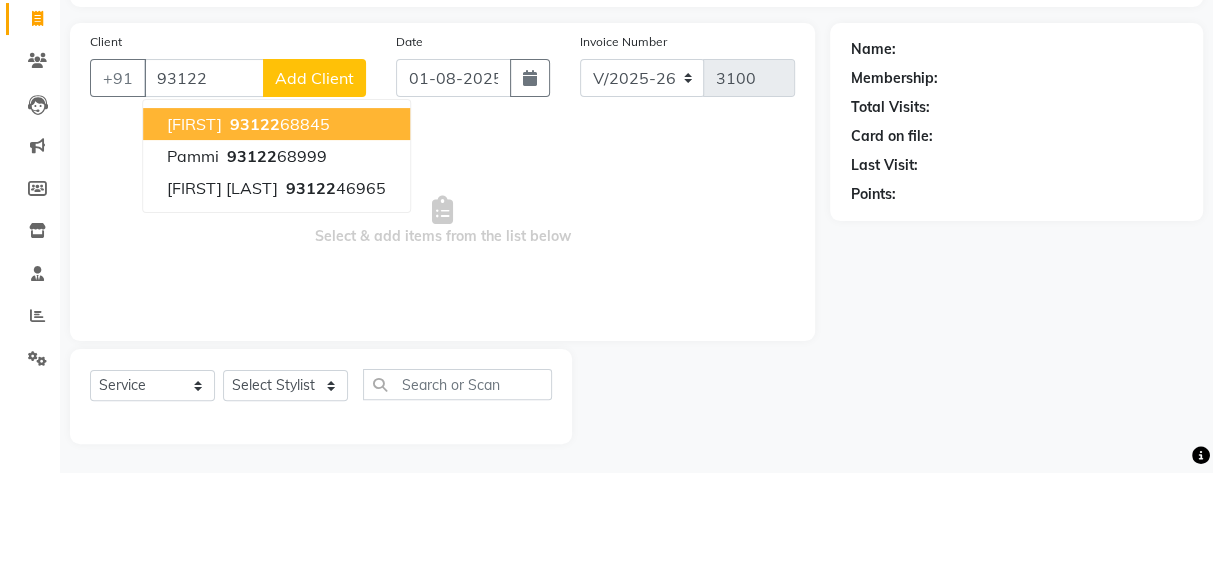 click on "93122" at bounding box center (252, 259) 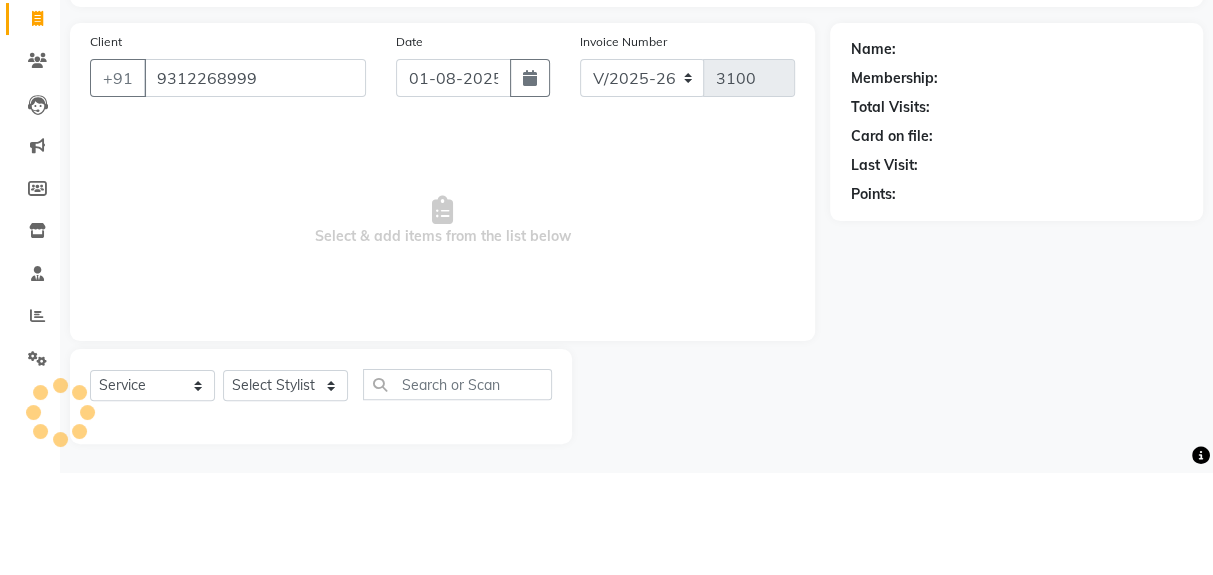 type on "9312268999" 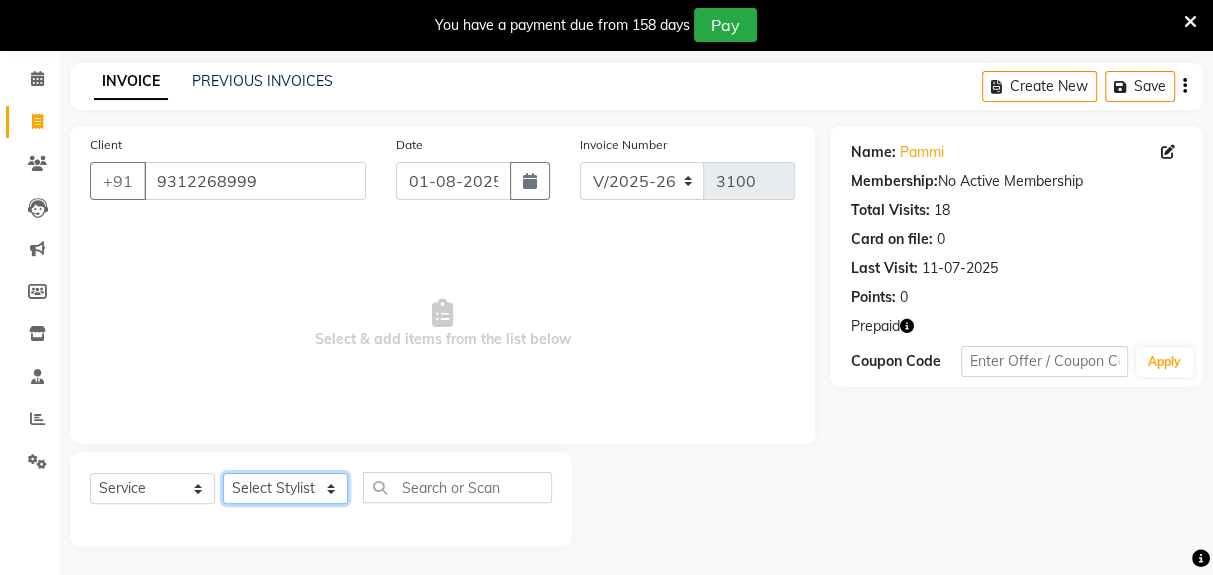 click on "Select Stylist [FIRST] [FIRST] [FIRST] [FIRST] [FIRST] [FIRST] [FIRST] [FIRST] [FIRST] [FIRST]" 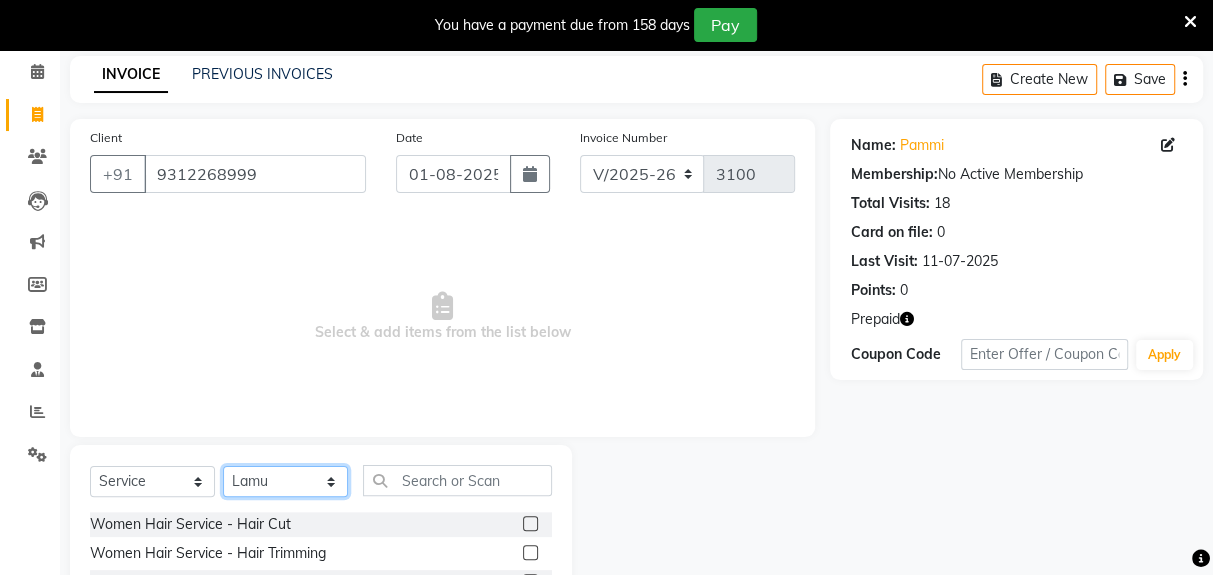 scroll, scrollTop: 84, scrollLeft: 0, axis: vertical 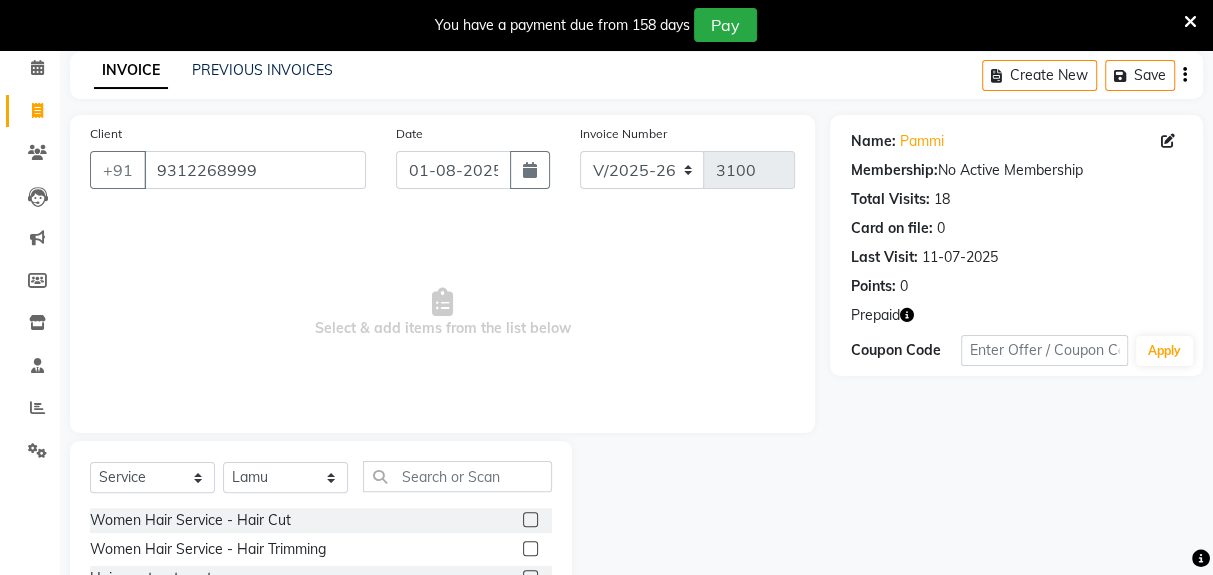 click on "Women Hair Service - Hair Trimming" 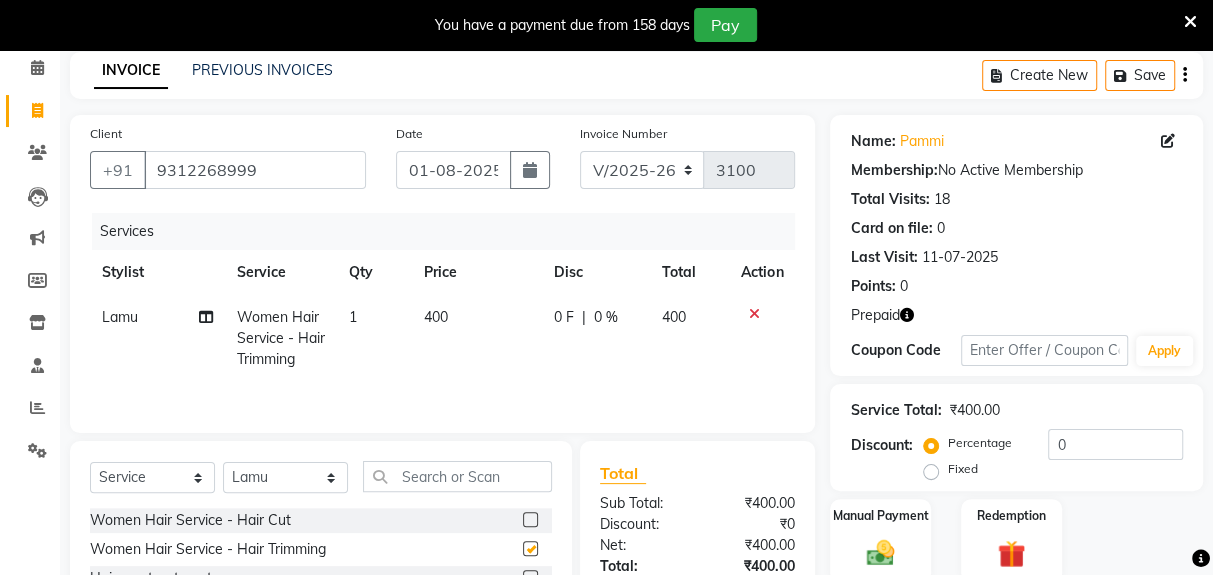 checkbox on "false" 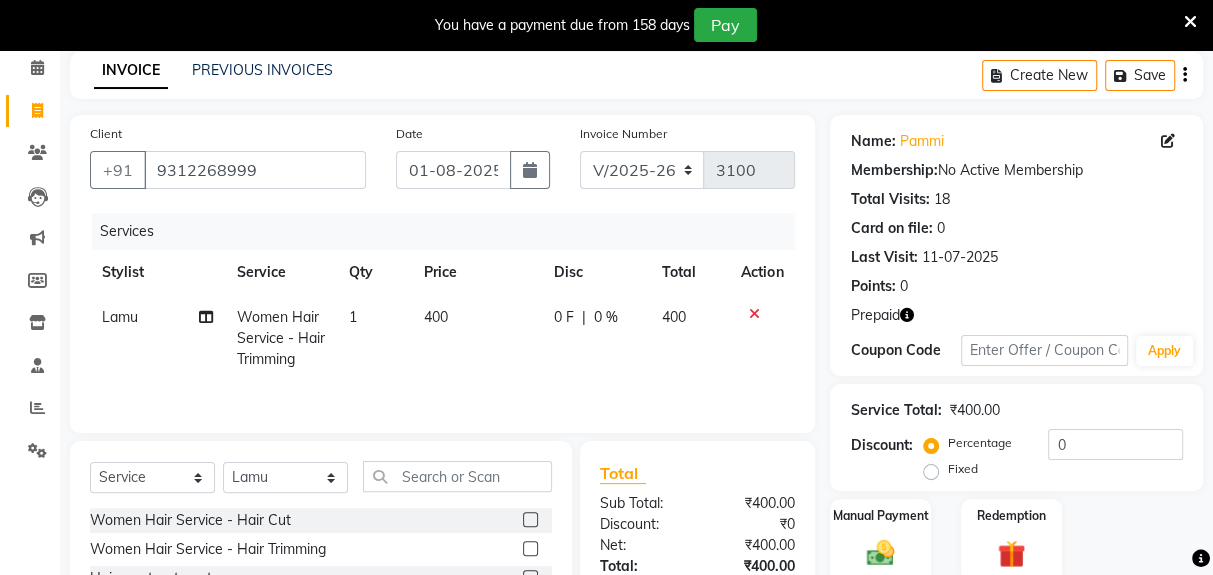click 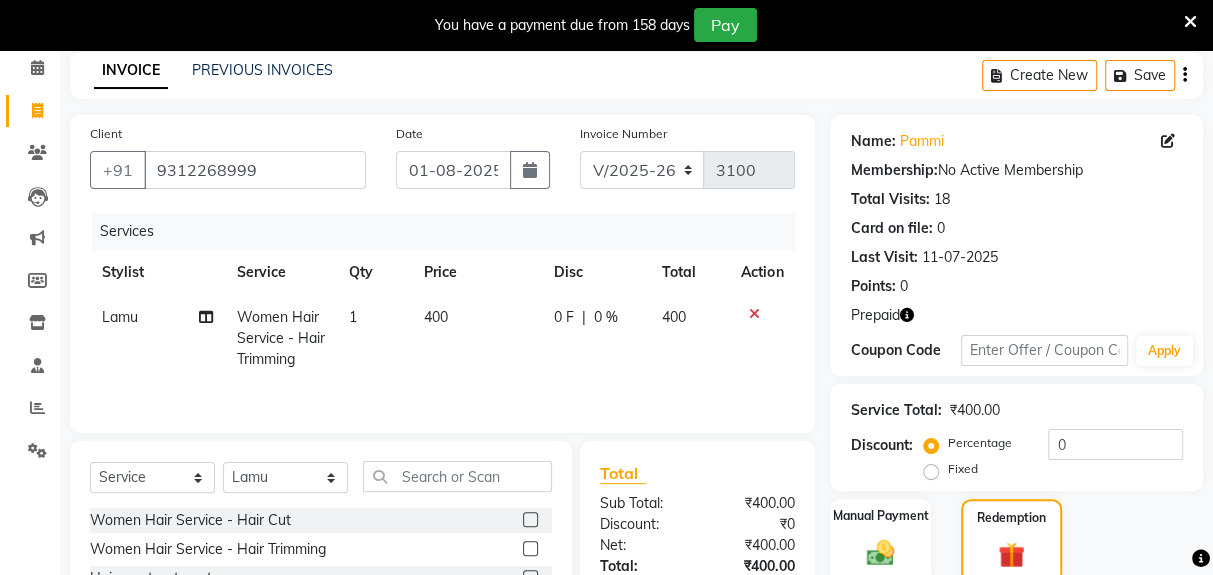 click on "Prepaid  1" 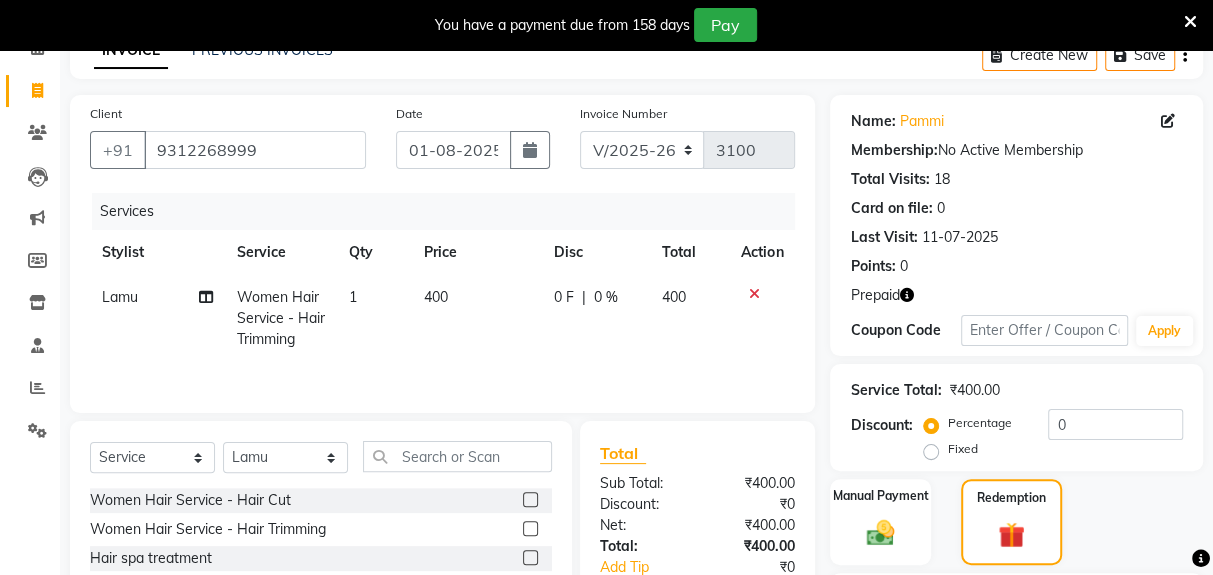 scroll, scrollTop: 0, scrollLeft: 0, axis: both 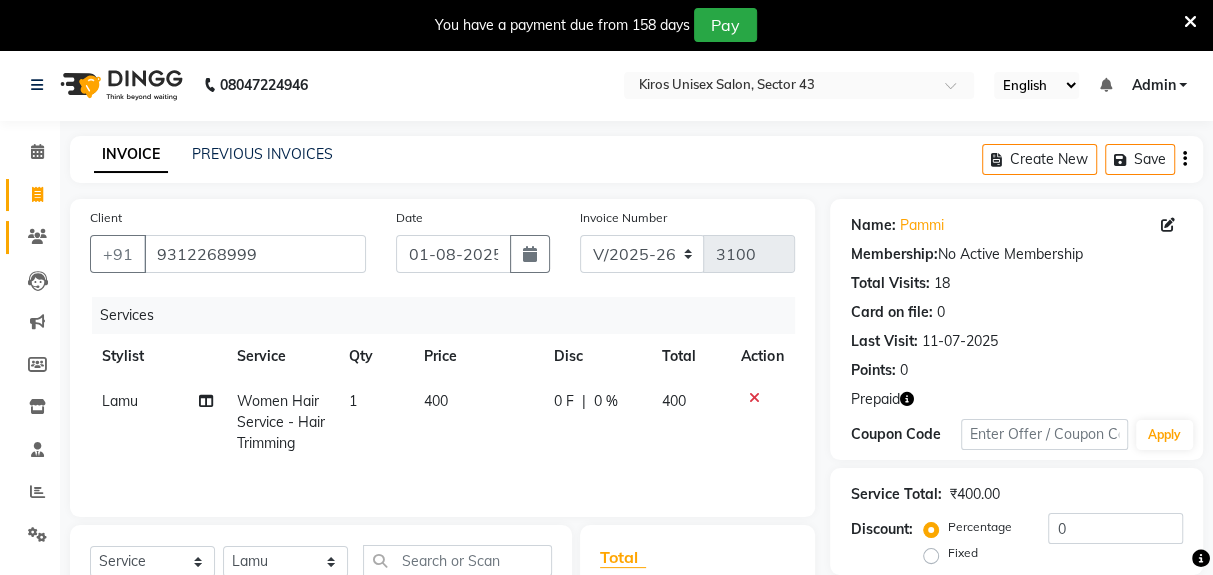 click on "Clients" 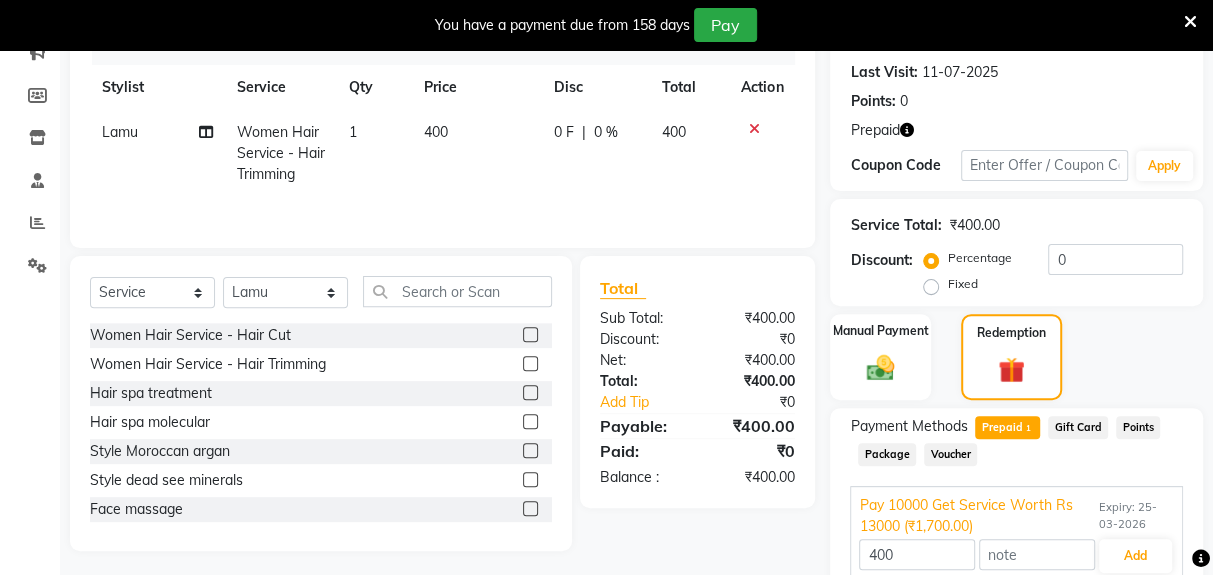 scroll, scrollTop: 303, scrollLeft: 0, axis: vertical 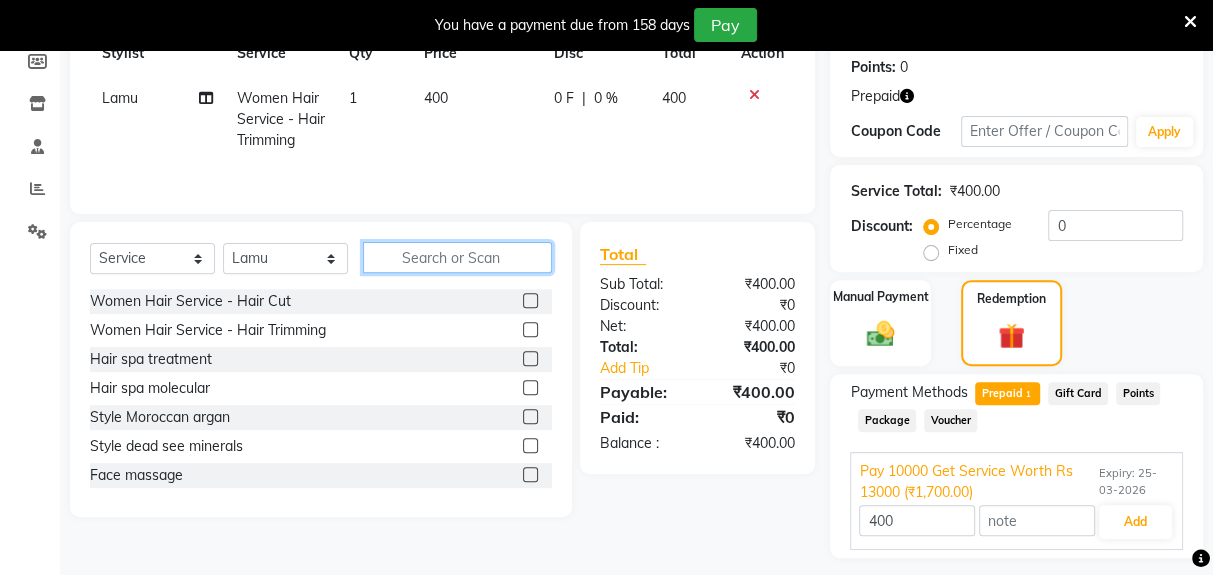 click 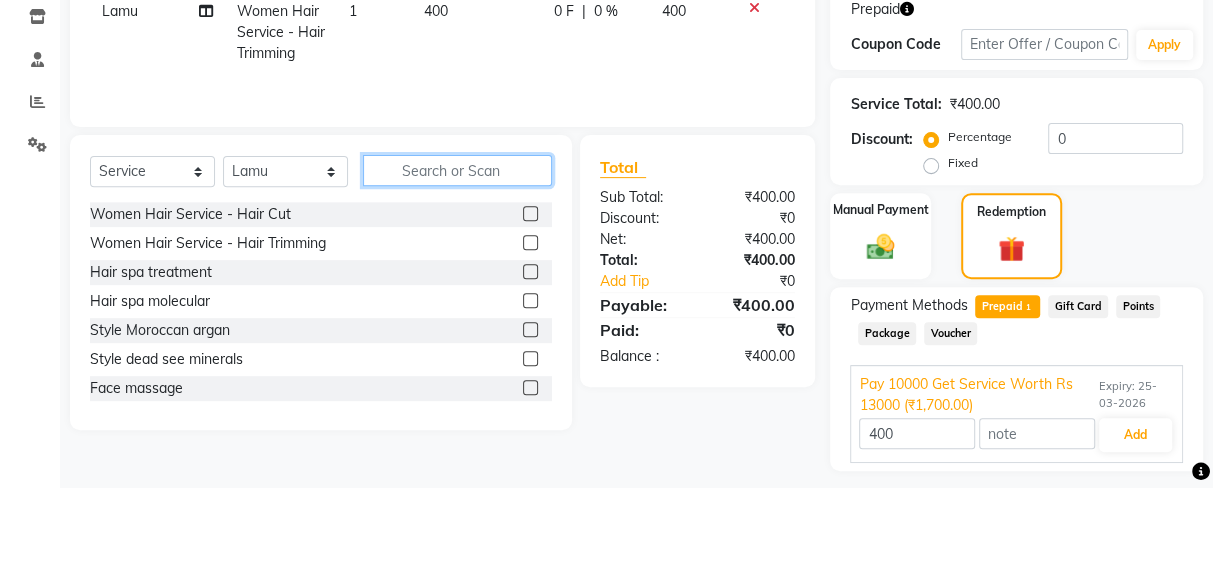 scroll, scrollTop: 303, scrollLeft: 0, axis: vertical 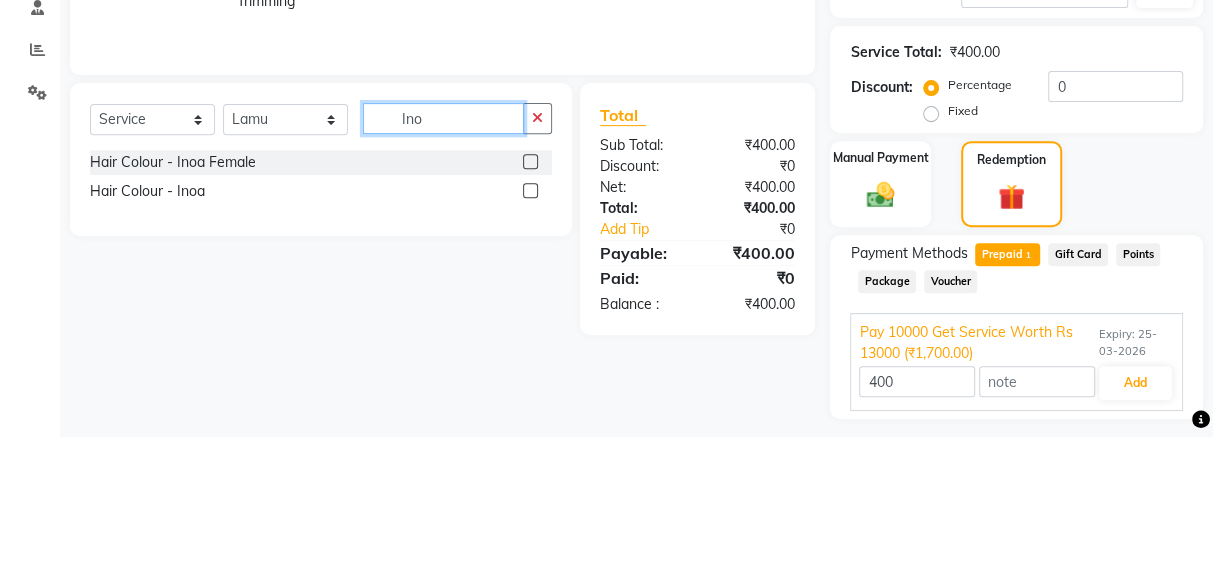 type on "Ino" 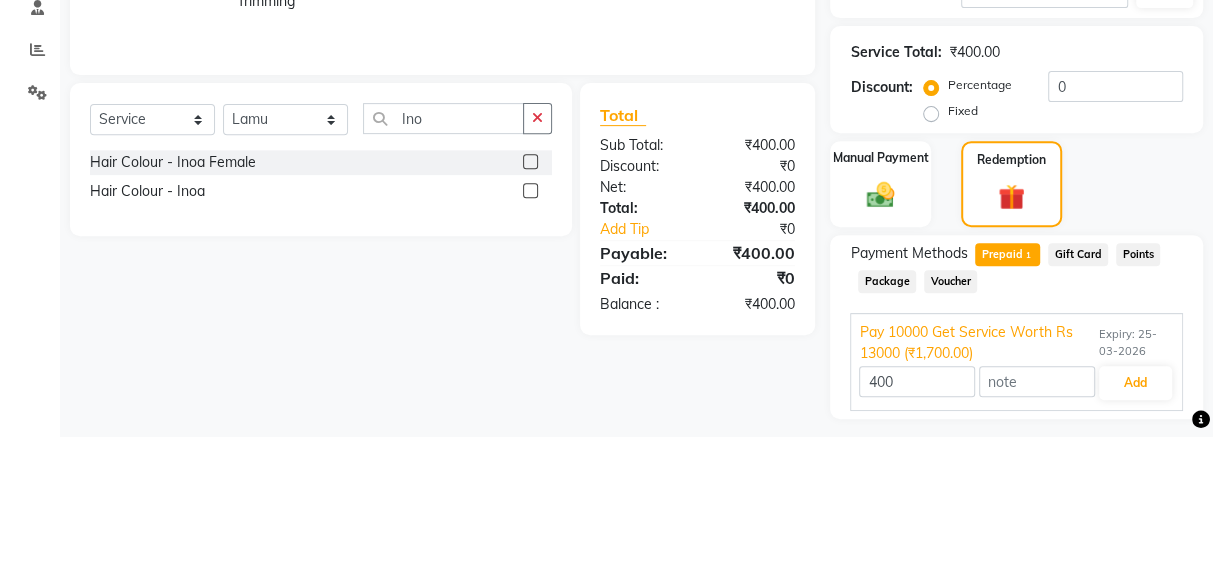 click on "Hair Colour - Inoa" 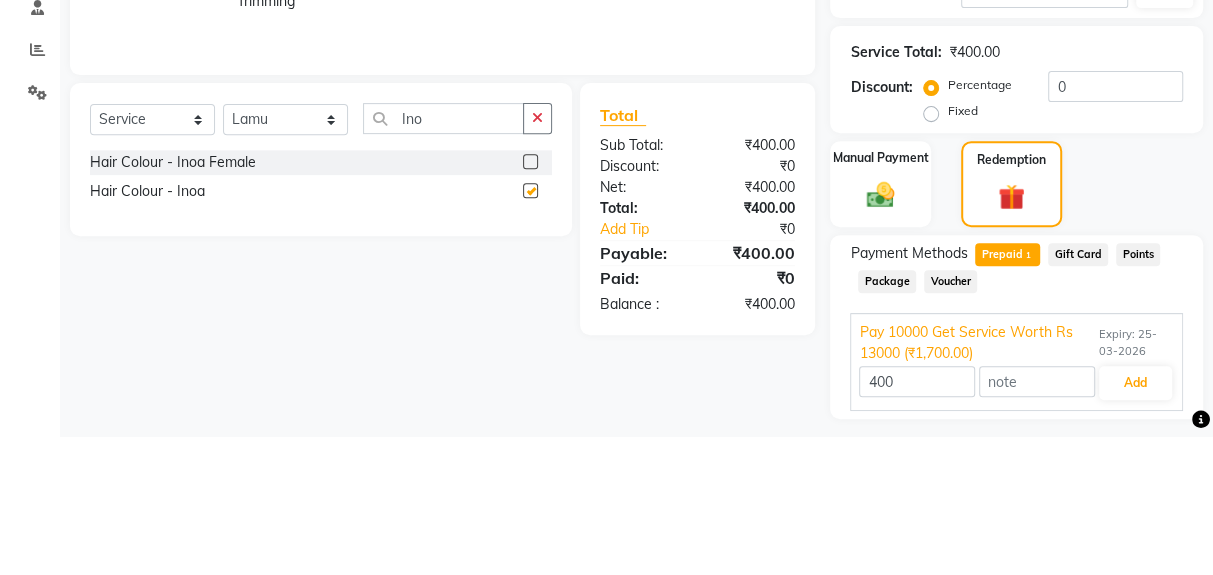 checkbox on "true" 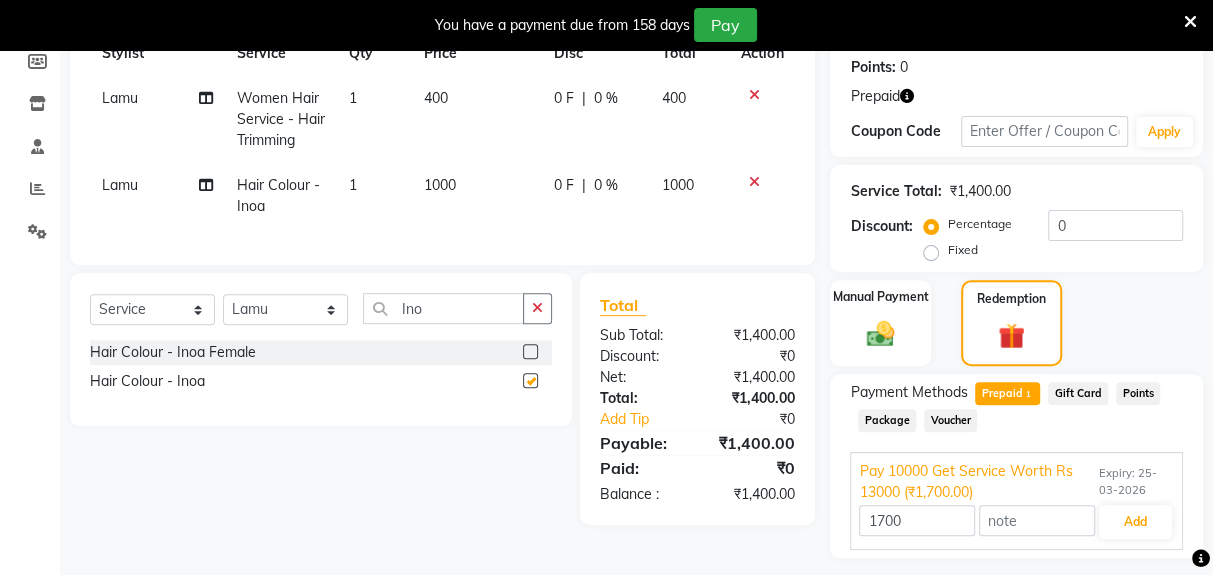 checkbox on "false" 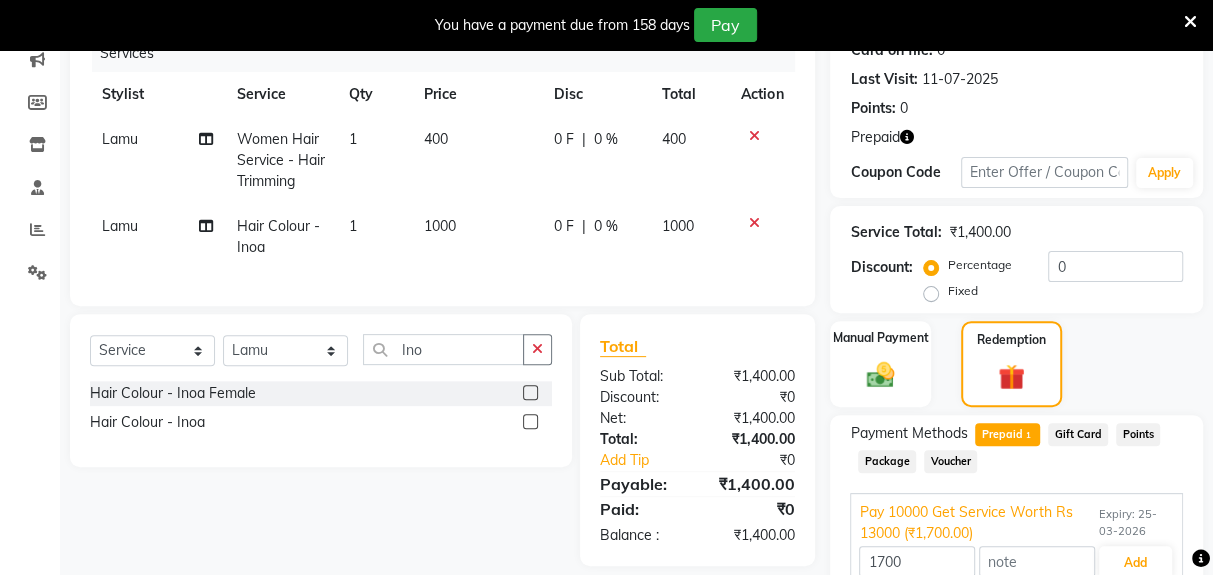 scroll, scrollTop: 263, scrollLeft: 0, axis: vertical 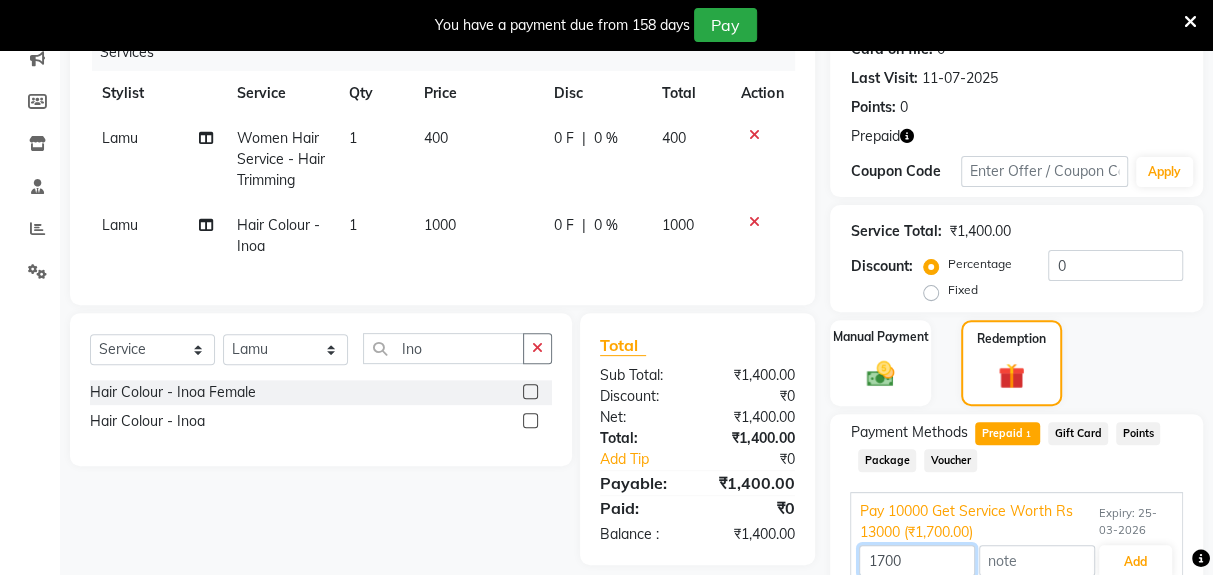 click on "1700" at bounding box center [917, 560] 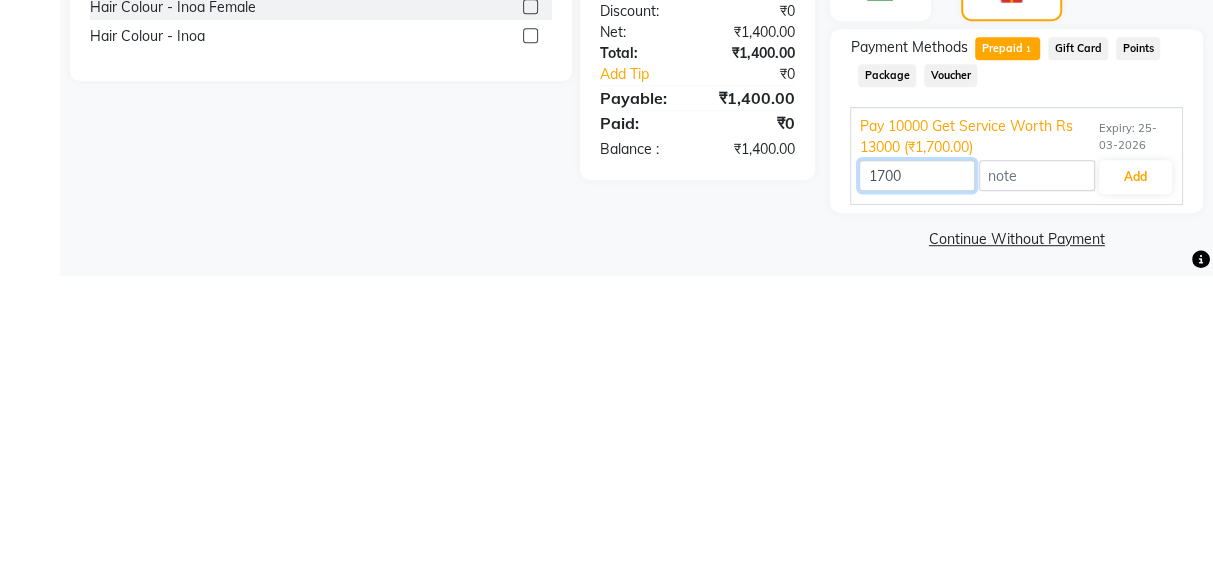 scroll, scrollTop: 355, scrollLeft: 0, axis: vertical 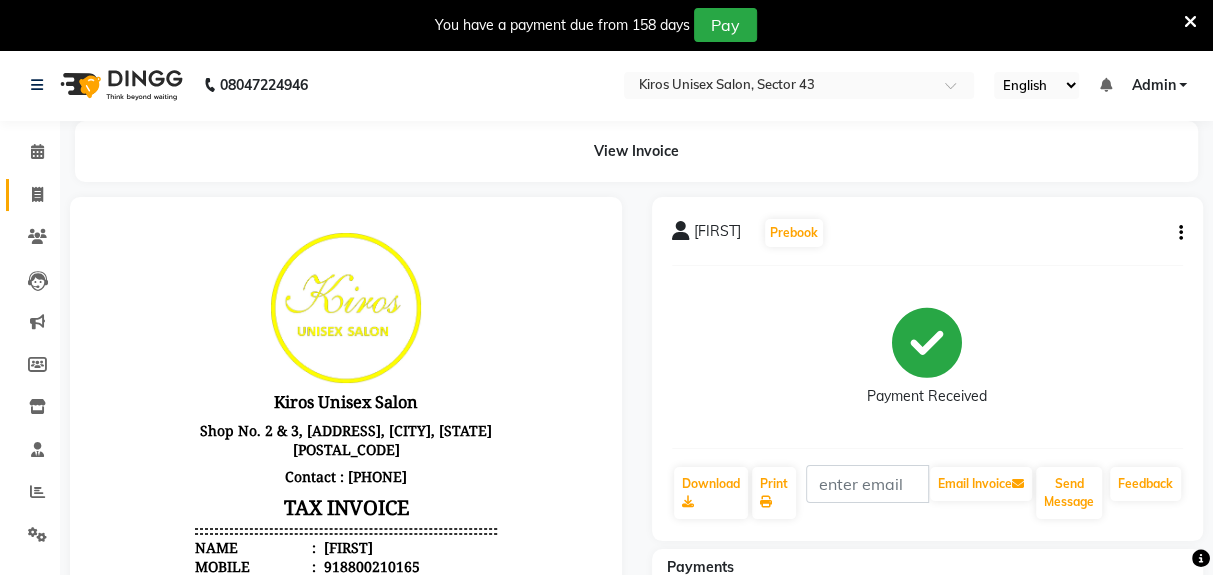 click 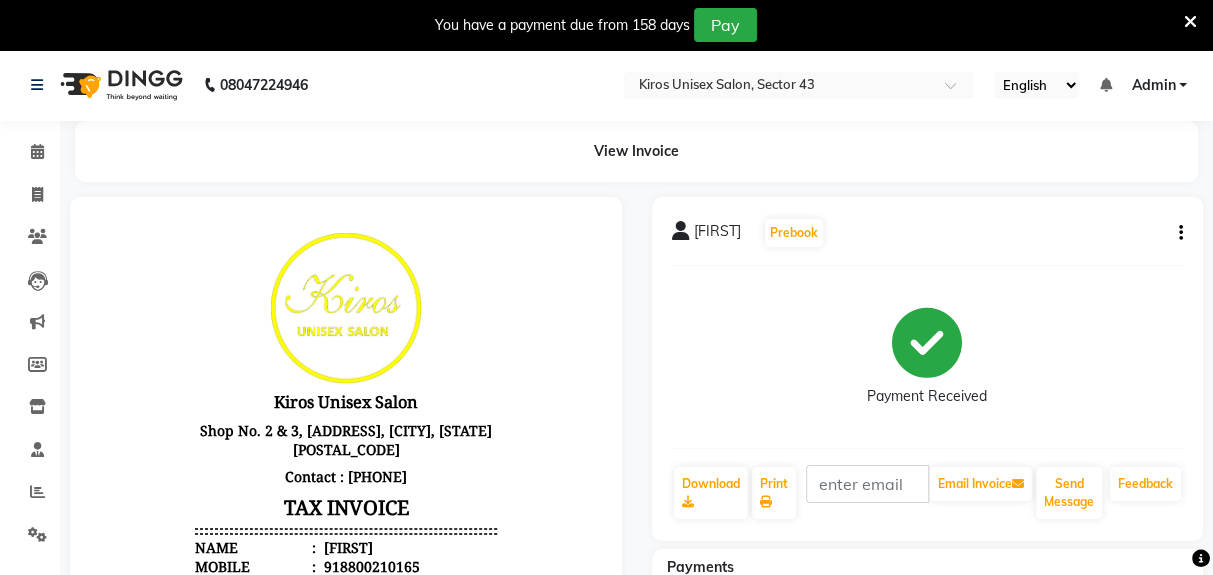 select on "service" 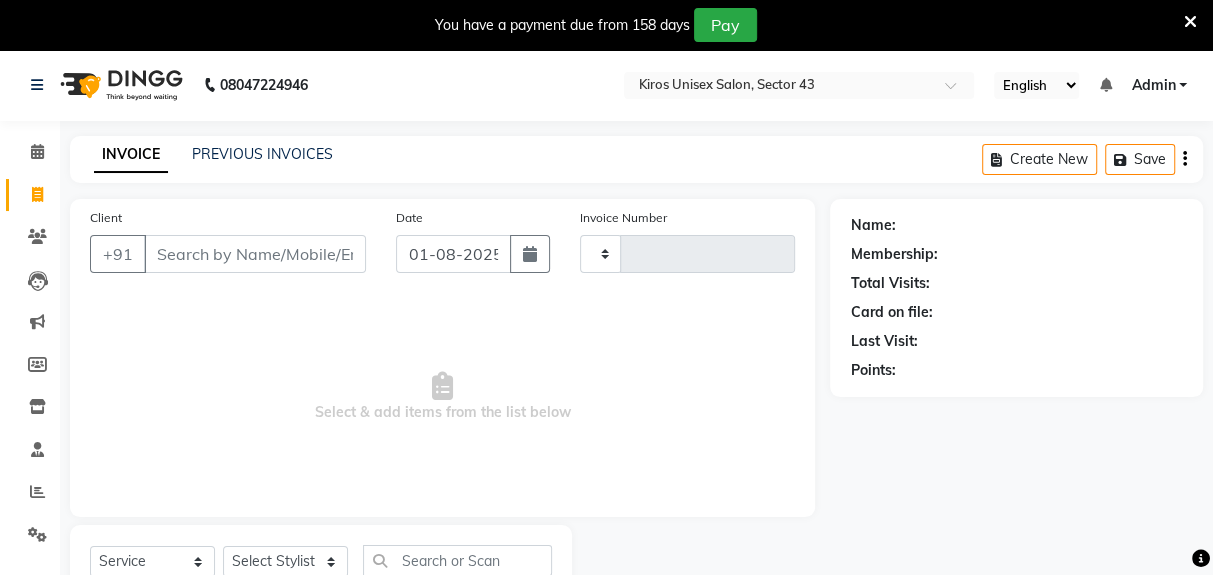 type on "3100" 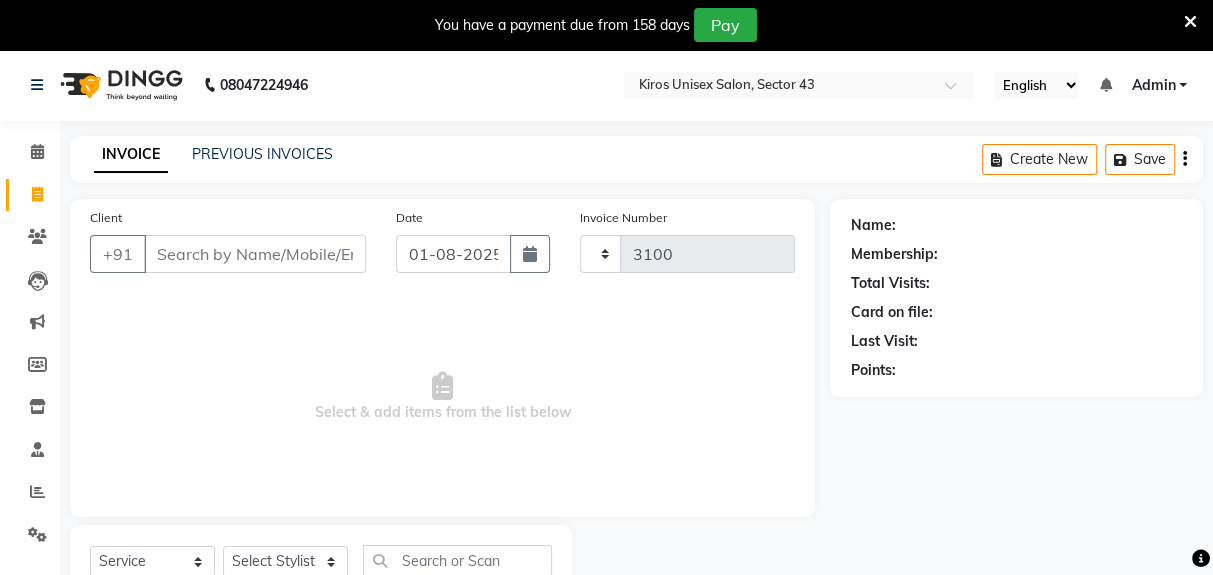 scroll, scrollTop: 73, scrollLeft: 0, axis: vertical 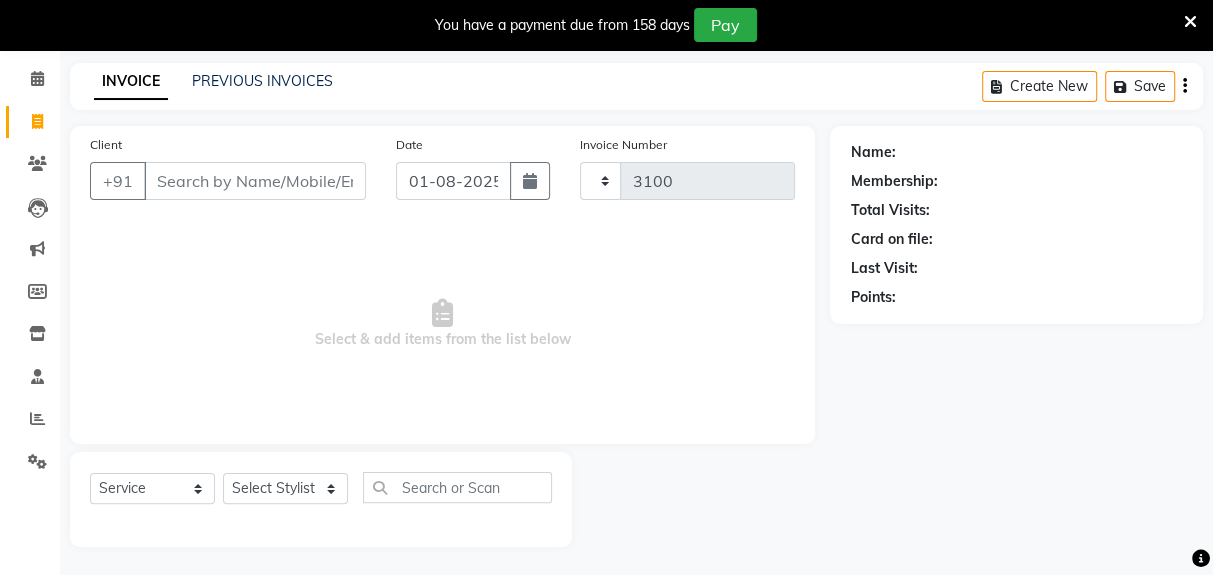 select on "5694" 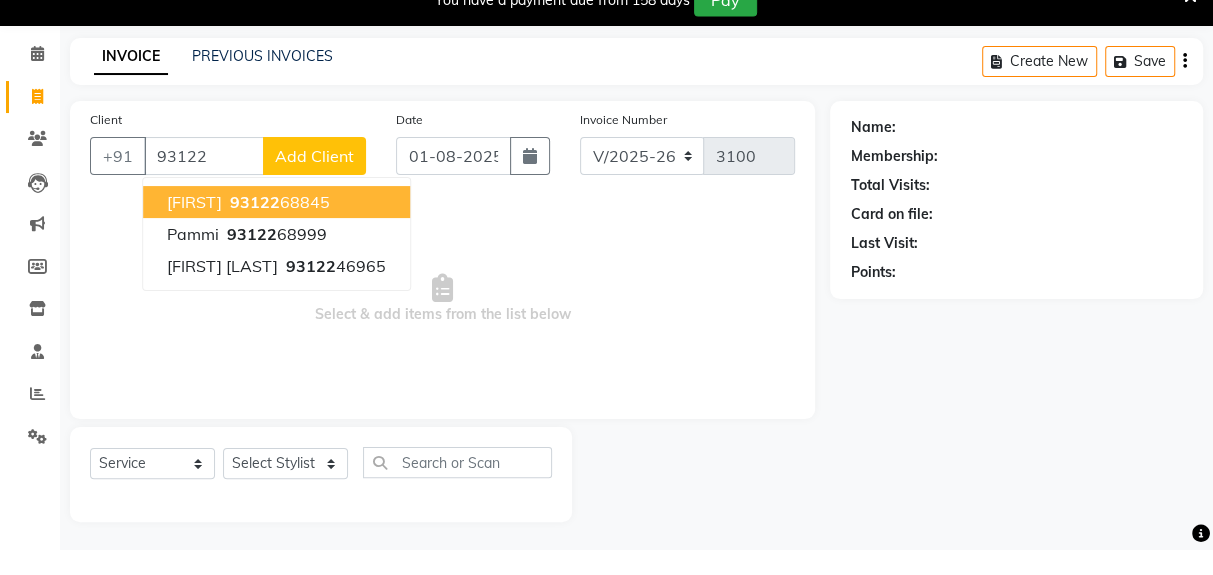 scroll, scrollTop: 73, scrollLeft: 0, axis: vertical 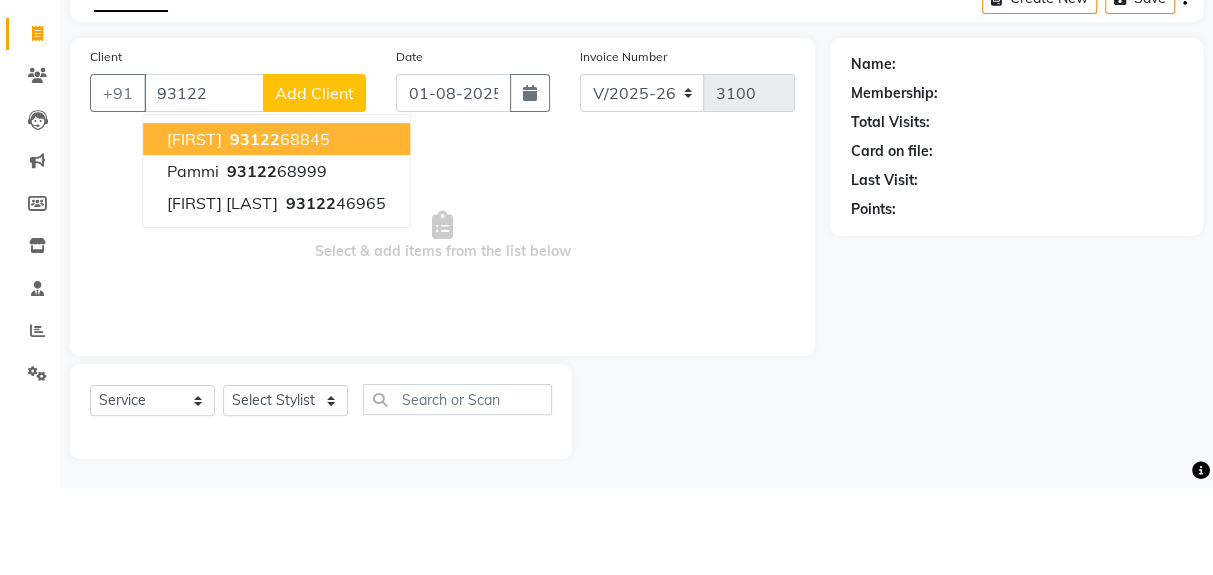 click on "93122" at bounding box center [252, 259] 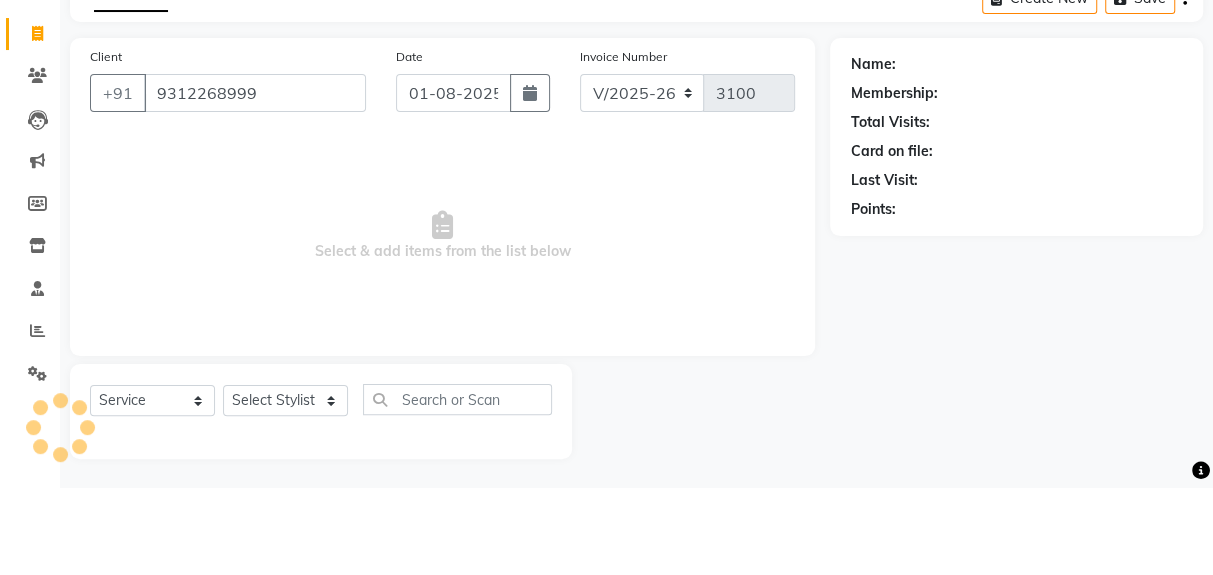 type on "9312268999" 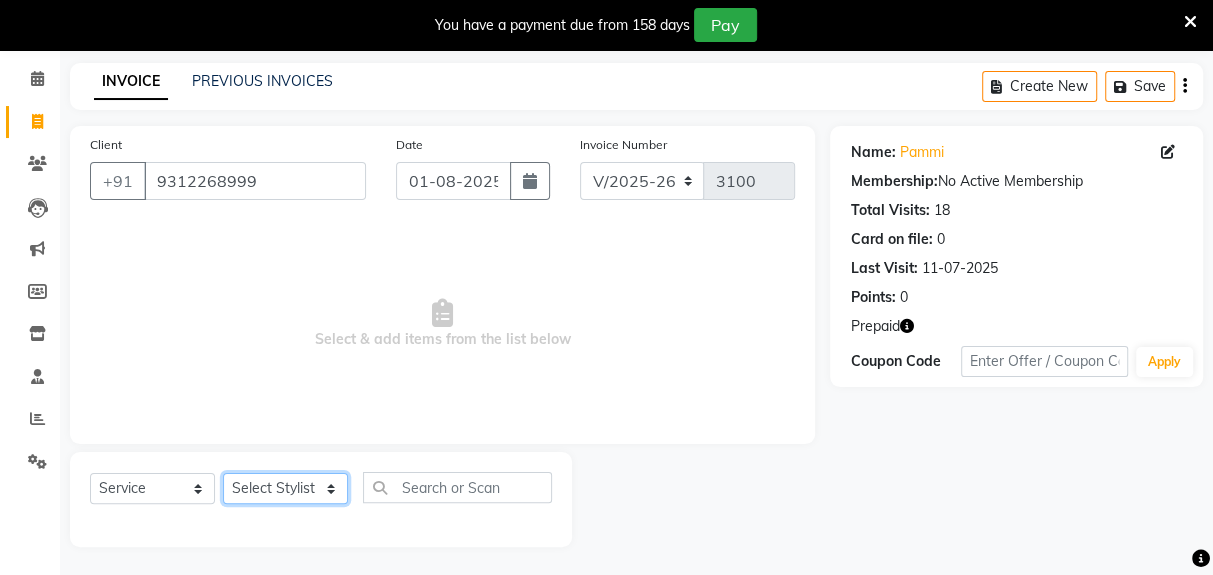 click on "Select Stylist [FIRST] [FIRST] [FIRST] [FIRST] [FIRST] [FIRST] [FIRST] [FIRST] [FIRST] [FIRST]" 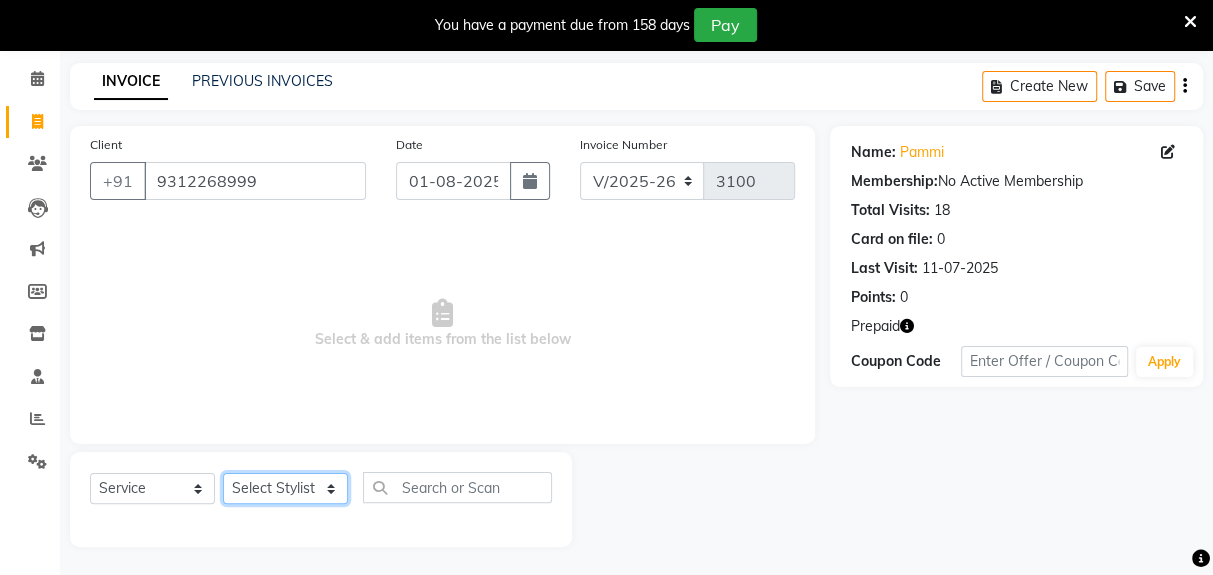 select on "39647" 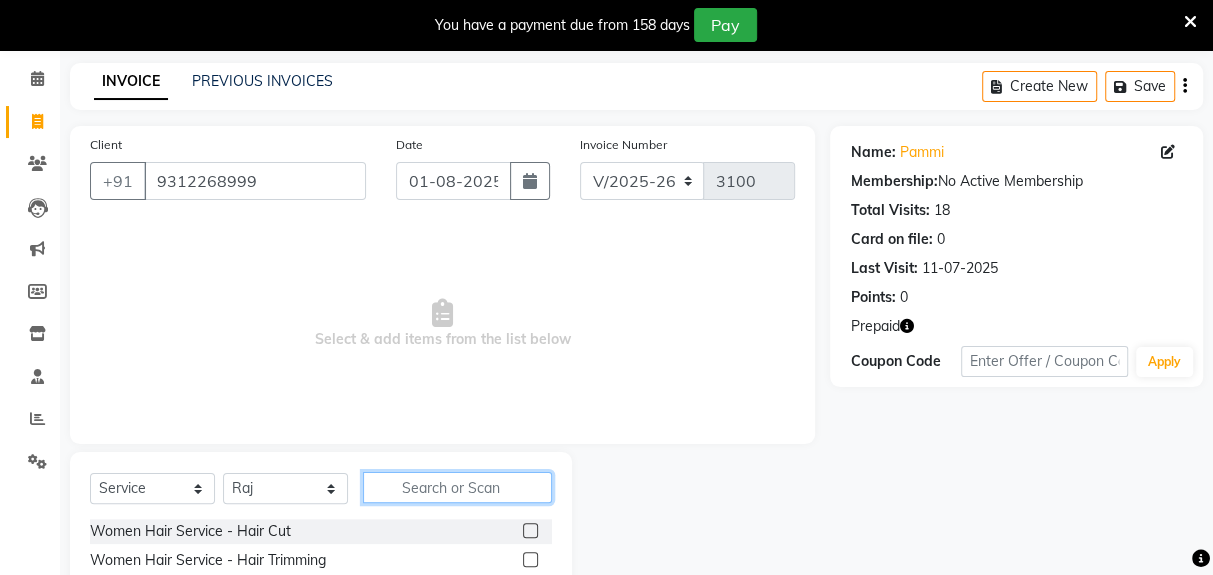 click 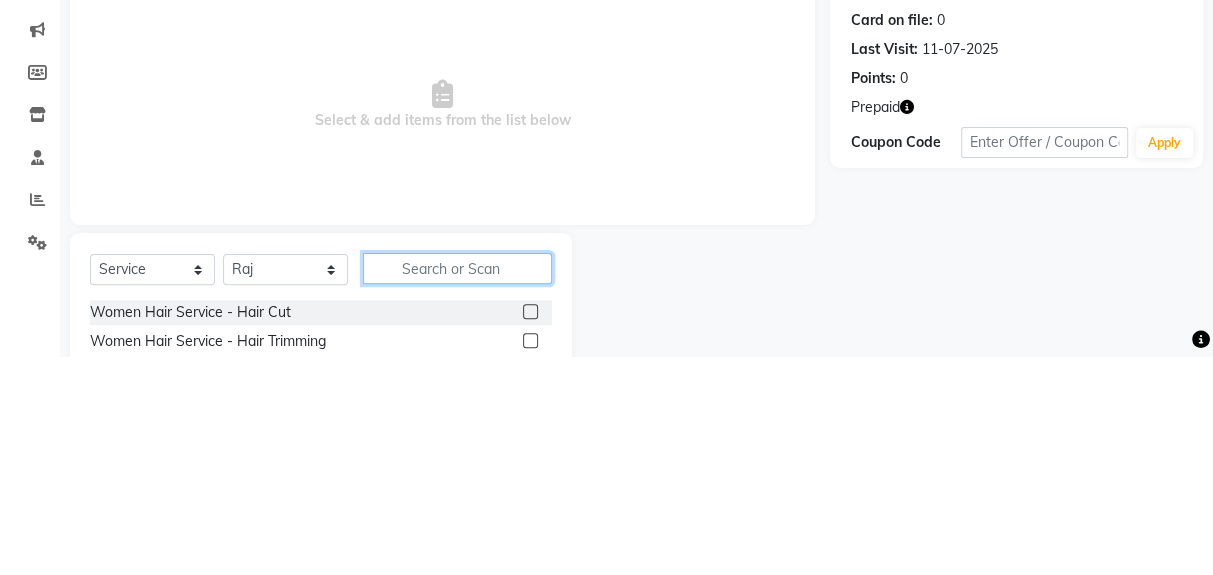 scroll, scrollTop: 123, scrollLeft: 0, axis: vertical 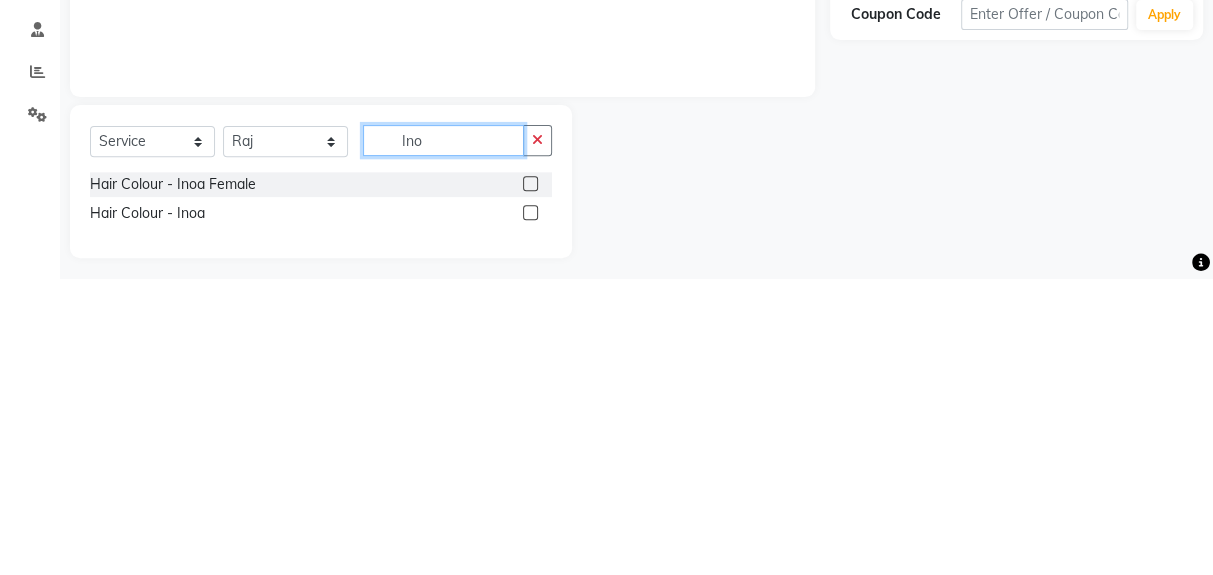 type on "Ino" 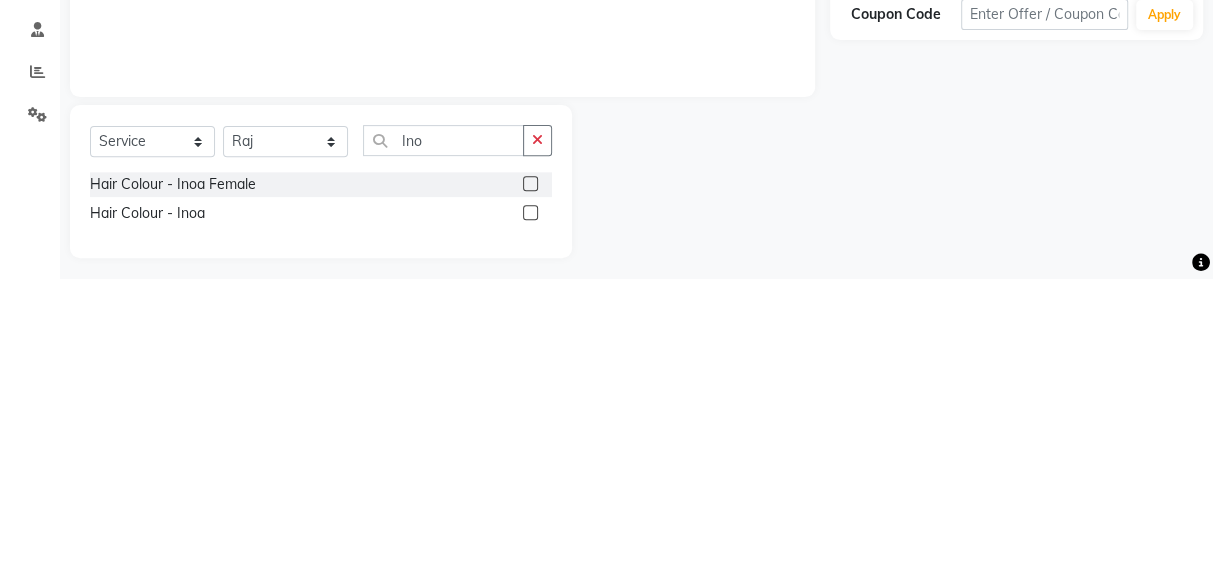 click on "Hair Colour - Inoa" 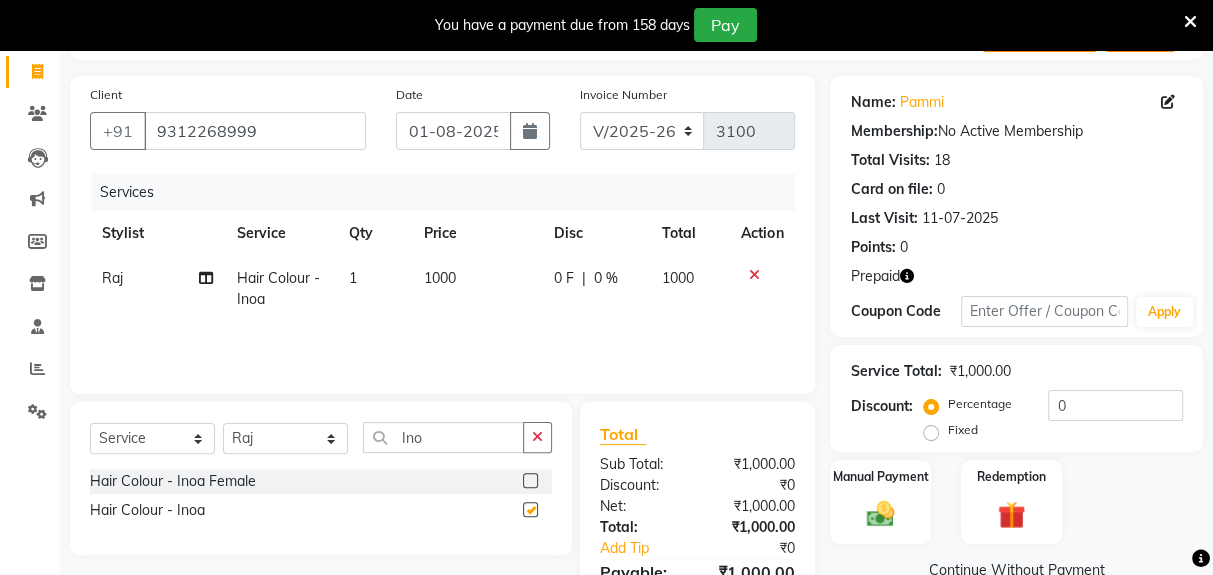 checkbox on "false" 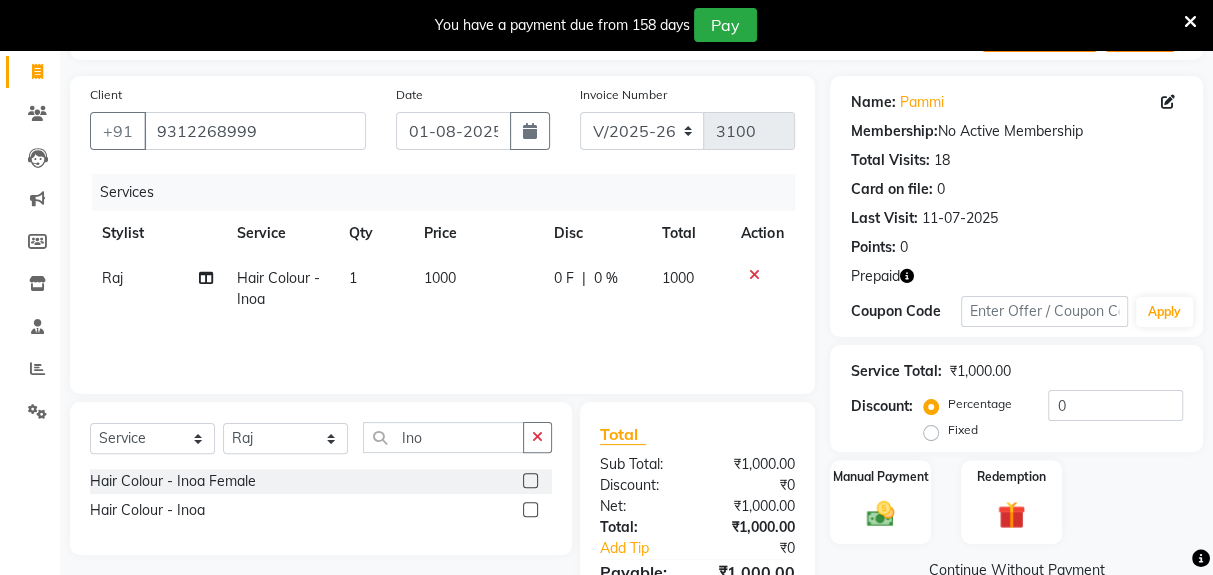 scroll, scrollTop: 143, scrollLeft: 0, axis: vertical 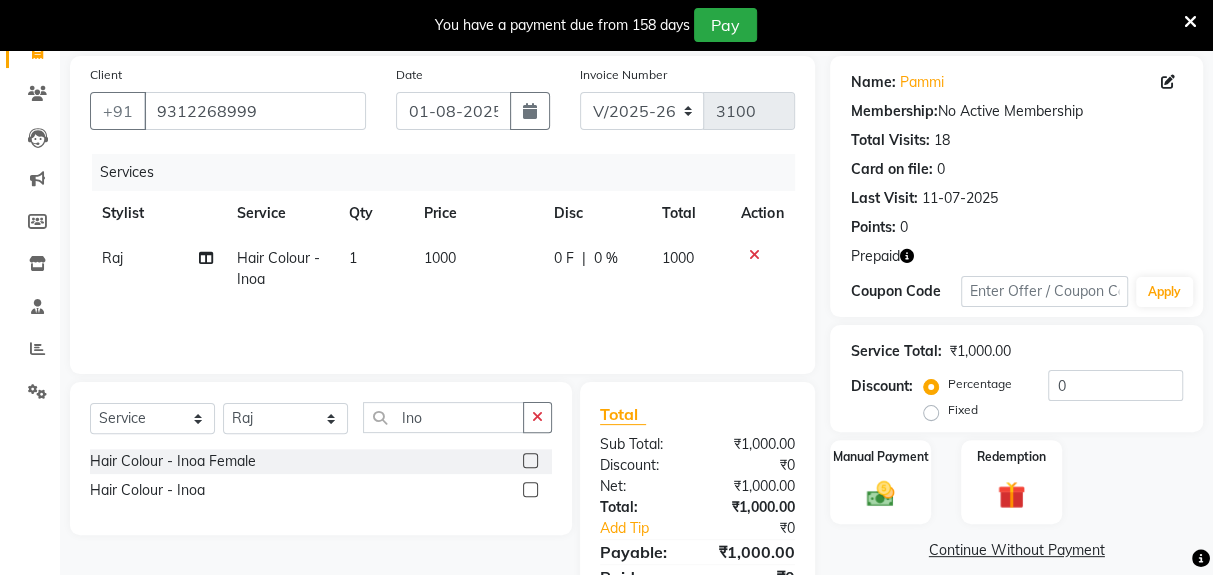 click on "Redemption" 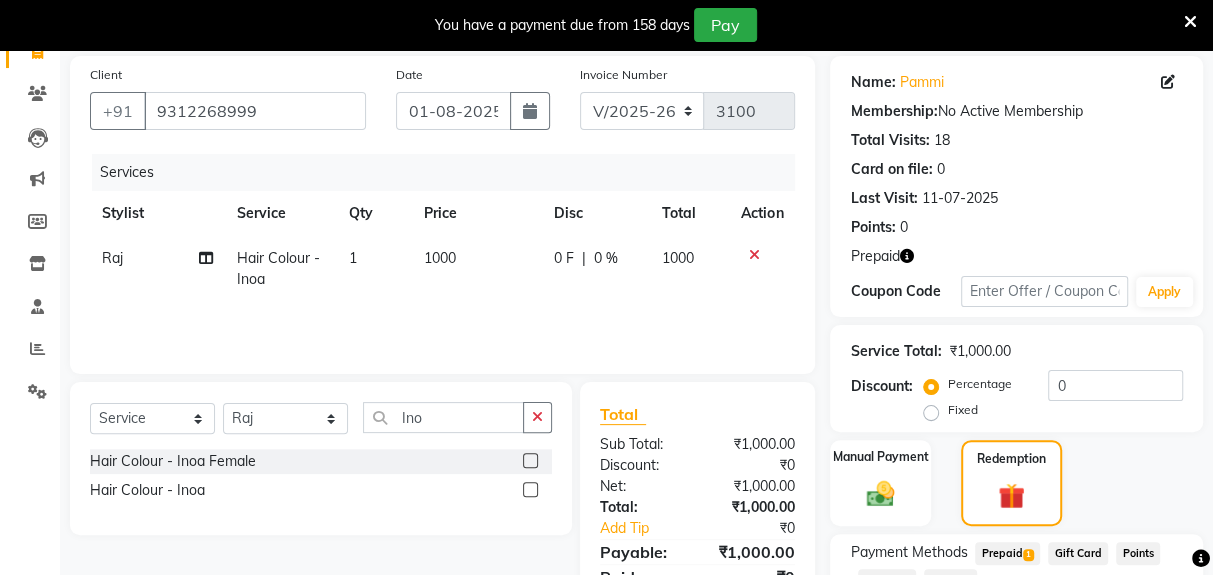 click on "Prepaid  1" 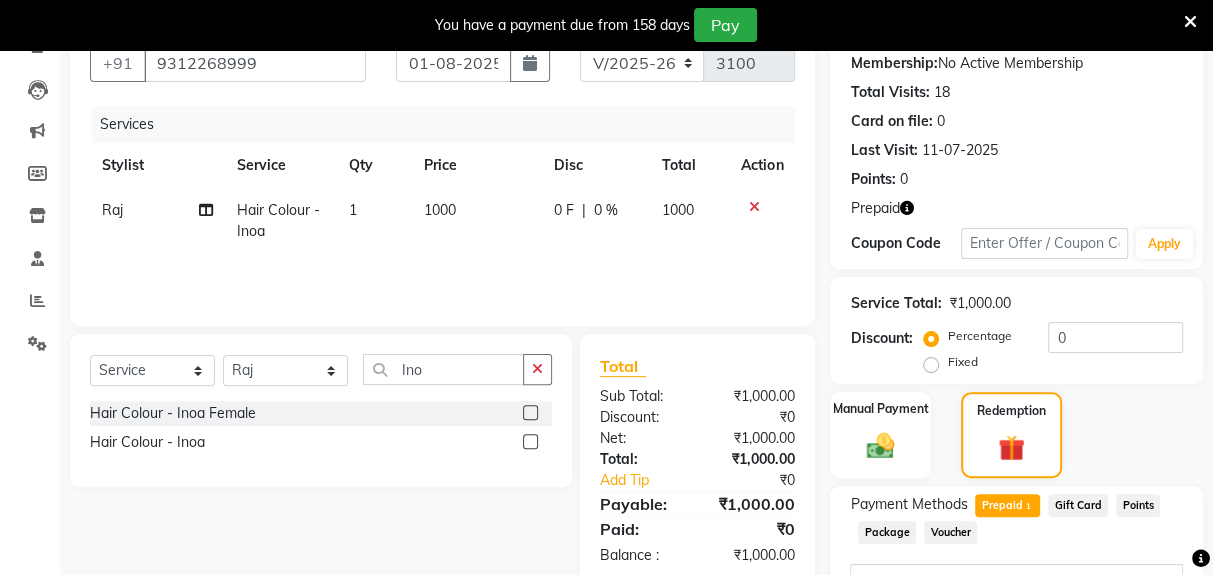 scroll, scrollTop: 268, scrollLeft: 0, axis: vertical 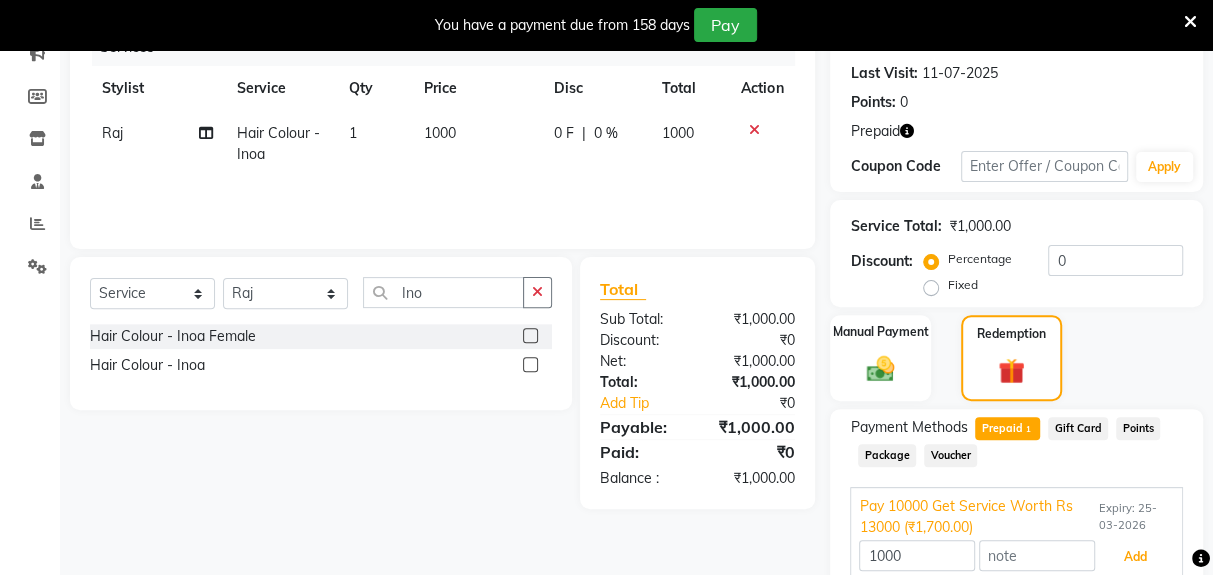 click on "Add" at bounding box center [1135, 557] 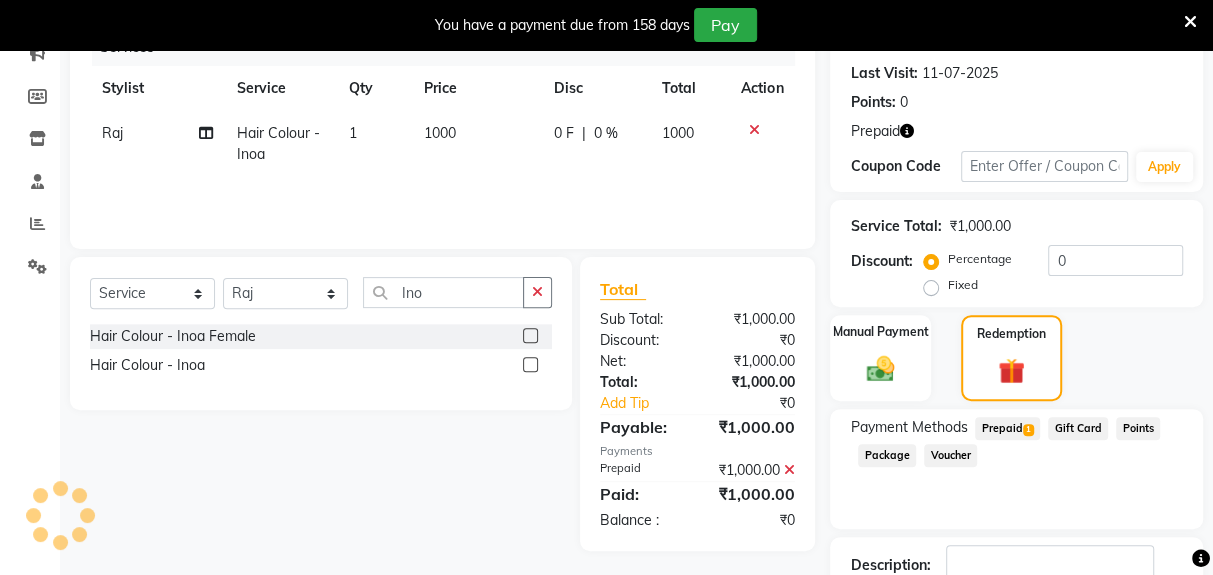 scroll, scrollTop: 317, scrollLeft: 0, axis: vertical 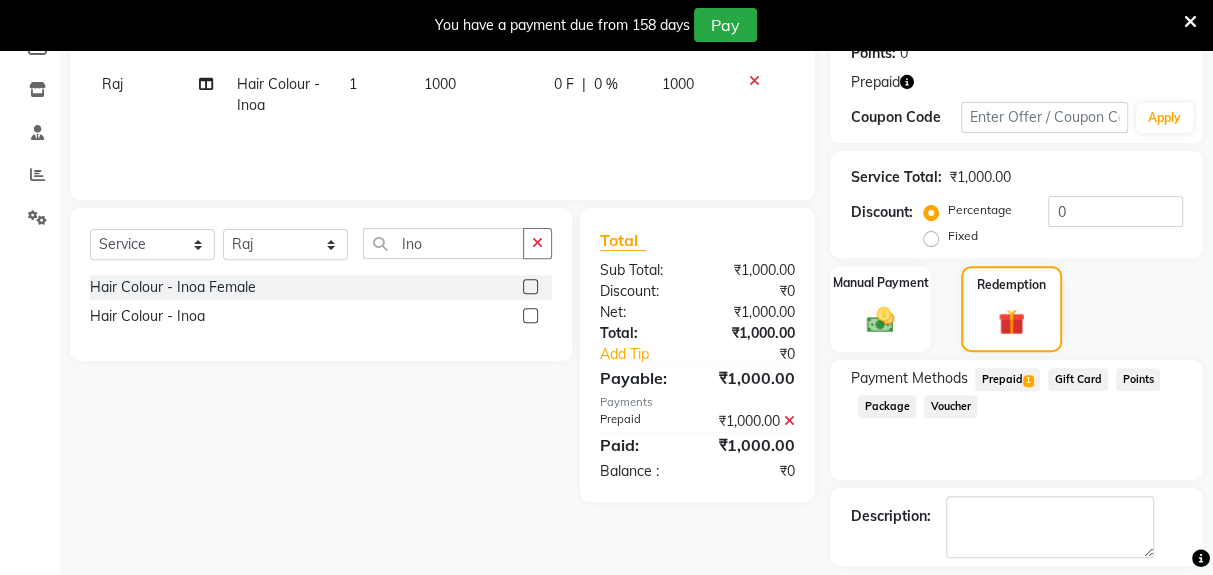 click on "Checkout" 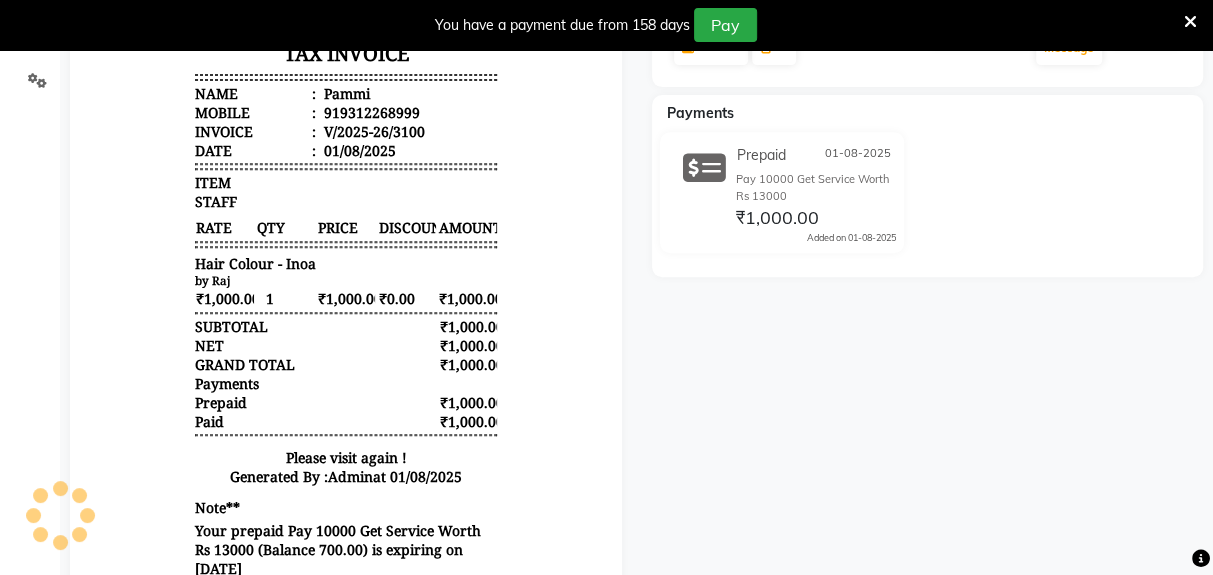 scroll, scrollTop: 483, scrollLeft: 0, axis: vertical 